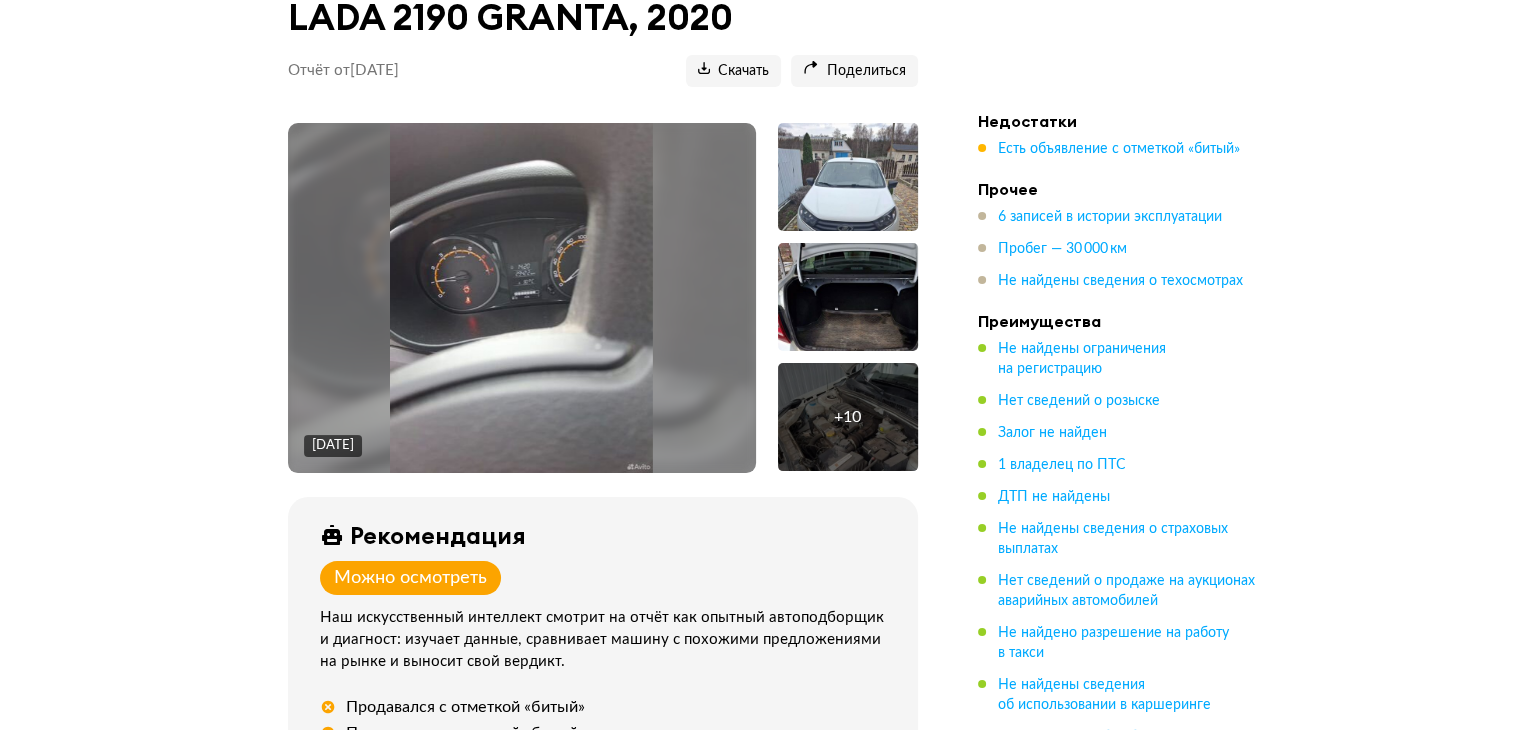 scroll, scrollTop: 200, scrollLeft: 0, axis: vertical 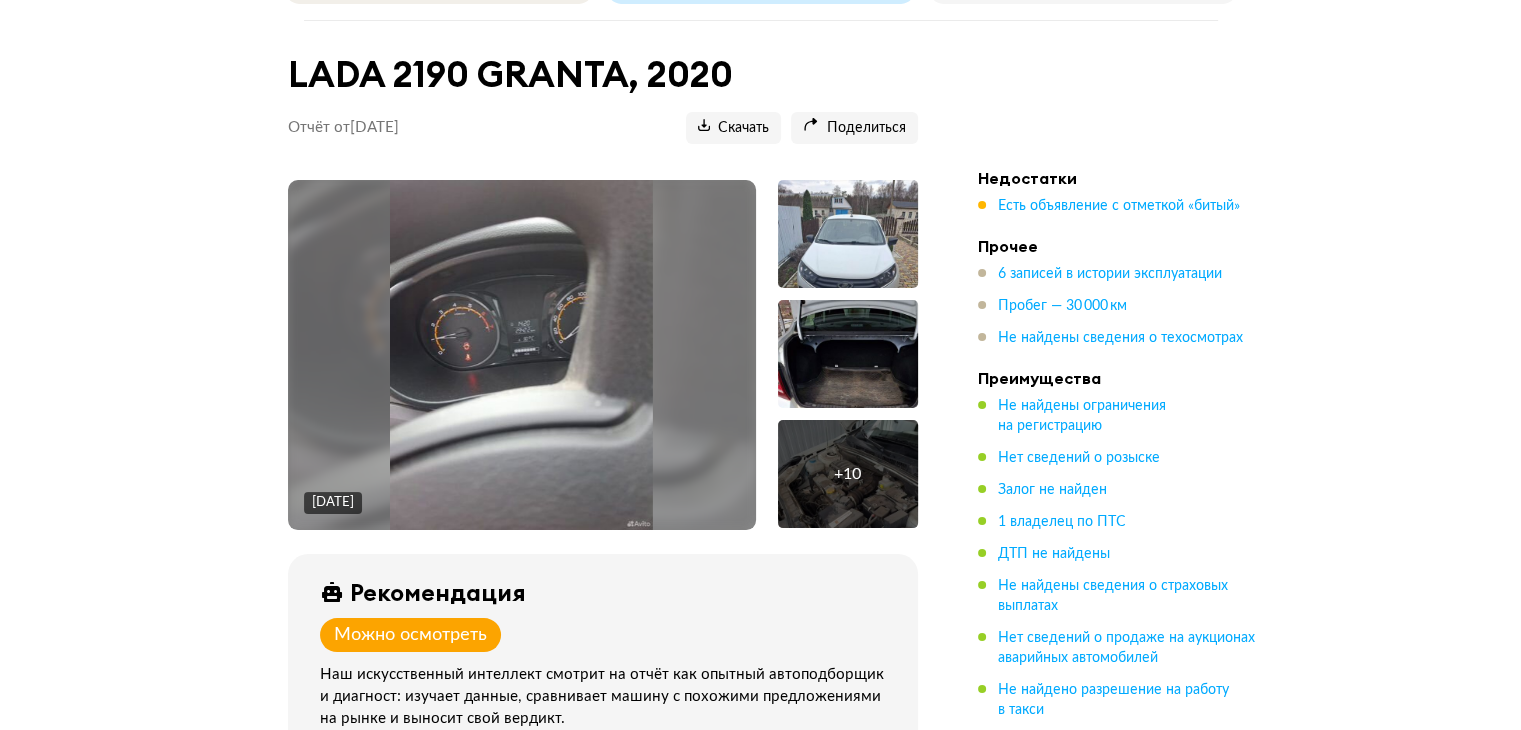 click at bounding box center (848, 234) 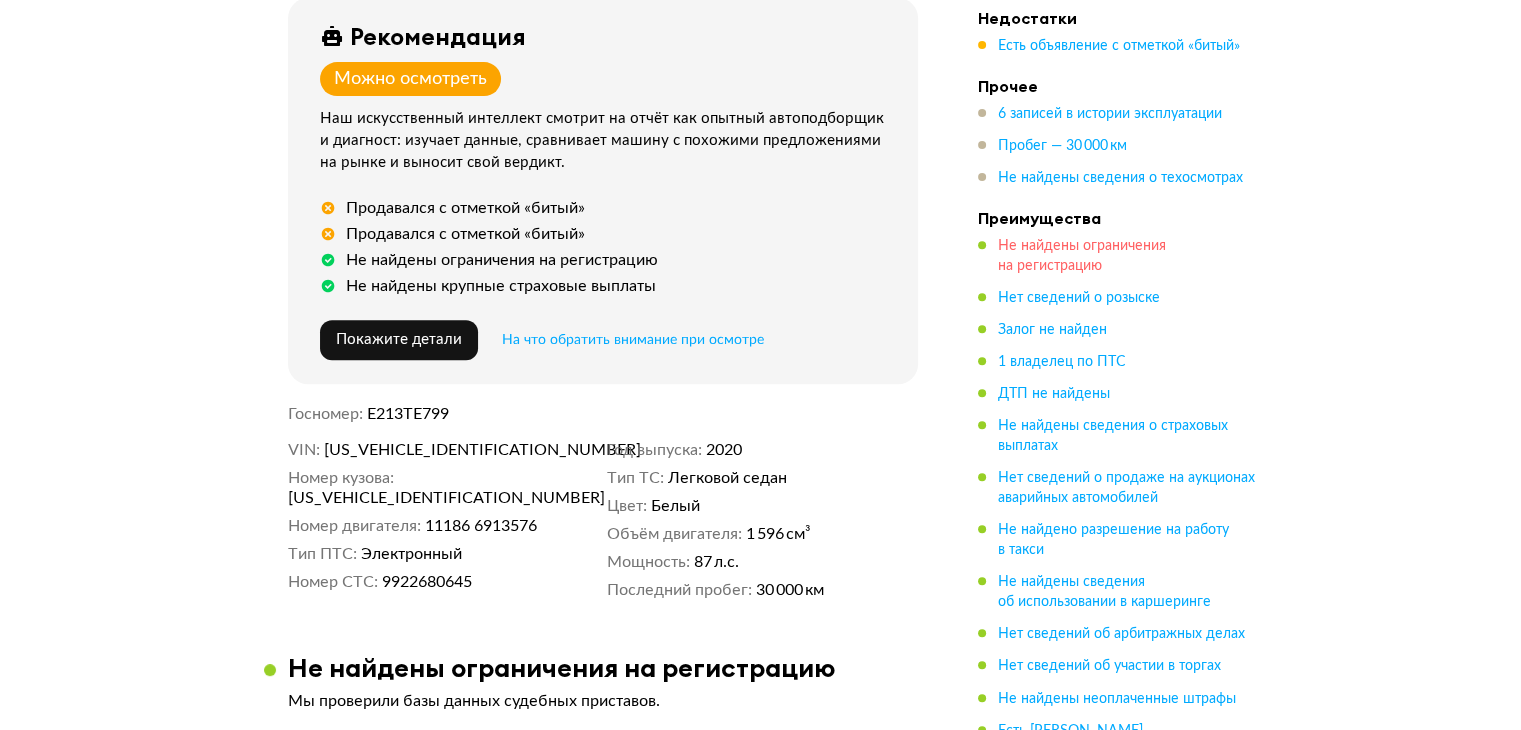 scroll, scrollTop: 500, scrollLeft: 0, axis: vertical 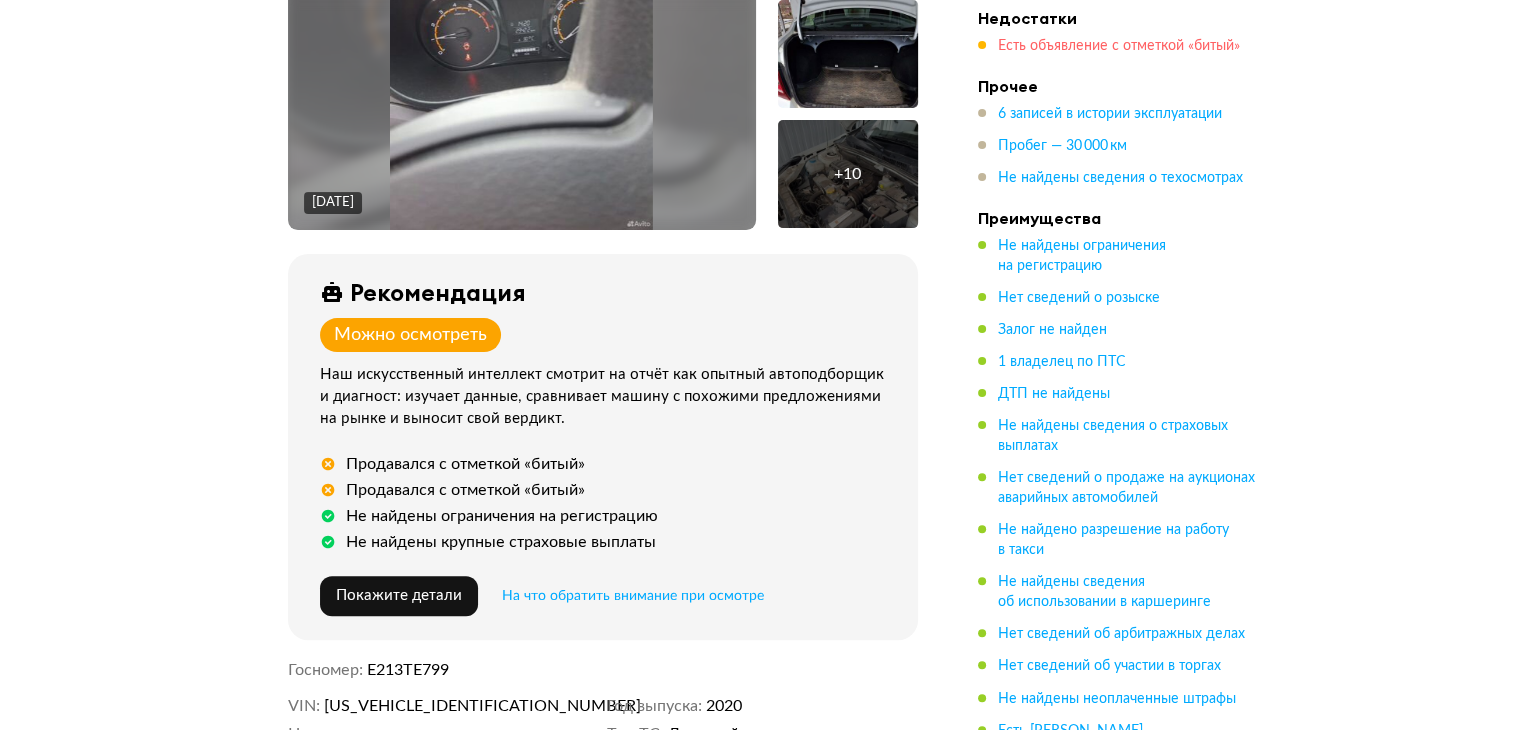 click on "Есть объявление с отметкой «битый»" at bounding box center [1119, 46] 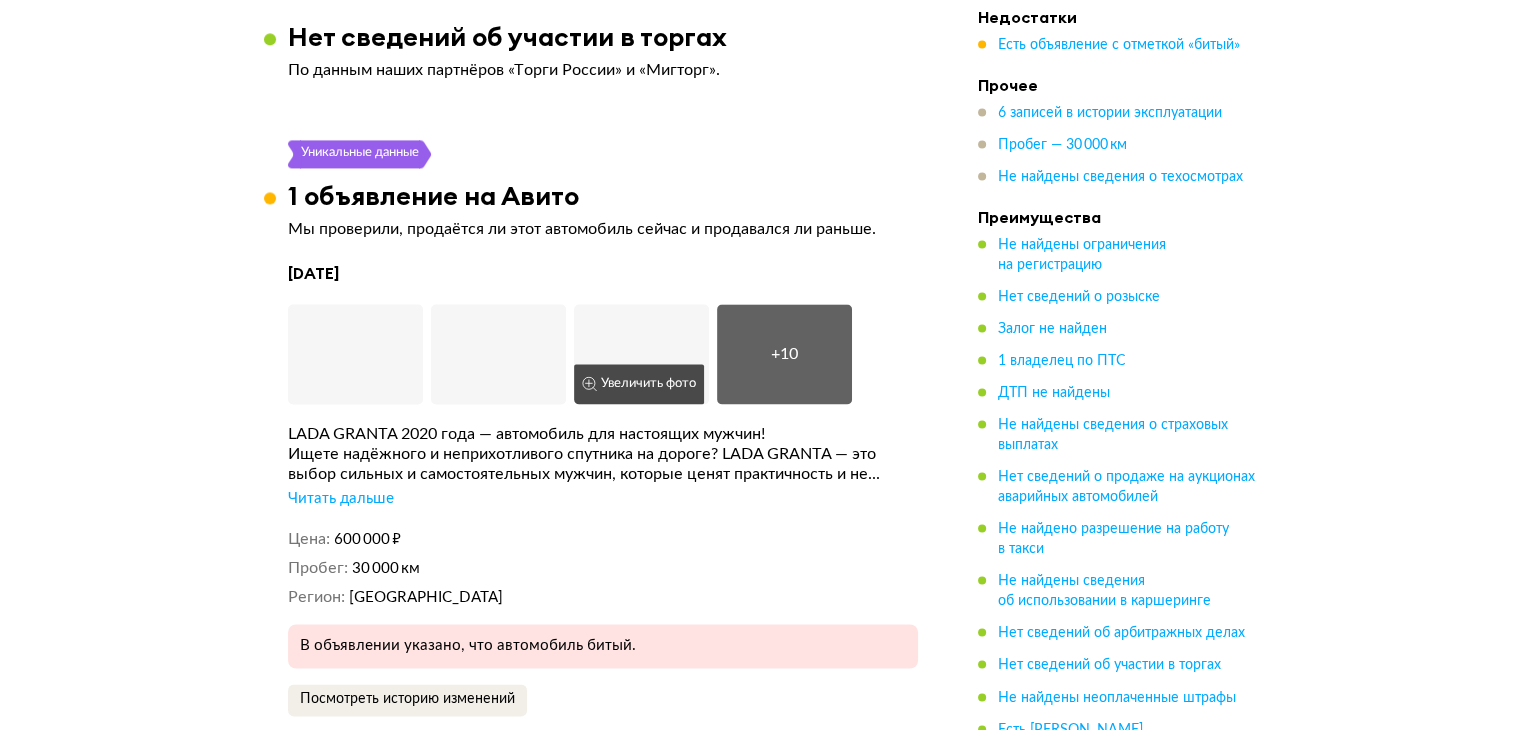 scroll, scrollTop: 3115, scrollLeft: 0, axis: vertical 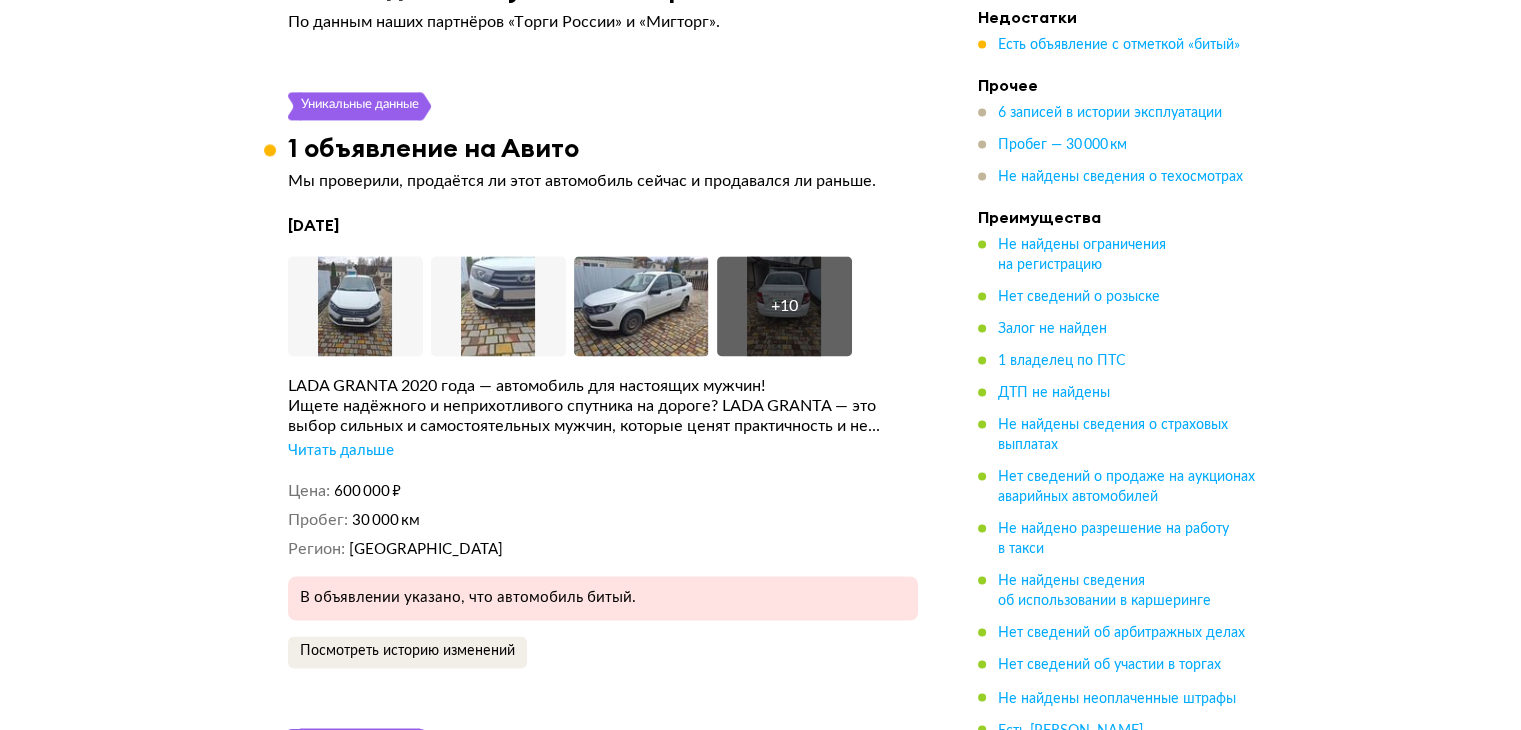 click on "Читать дальше" at bounding box center [341, 451] 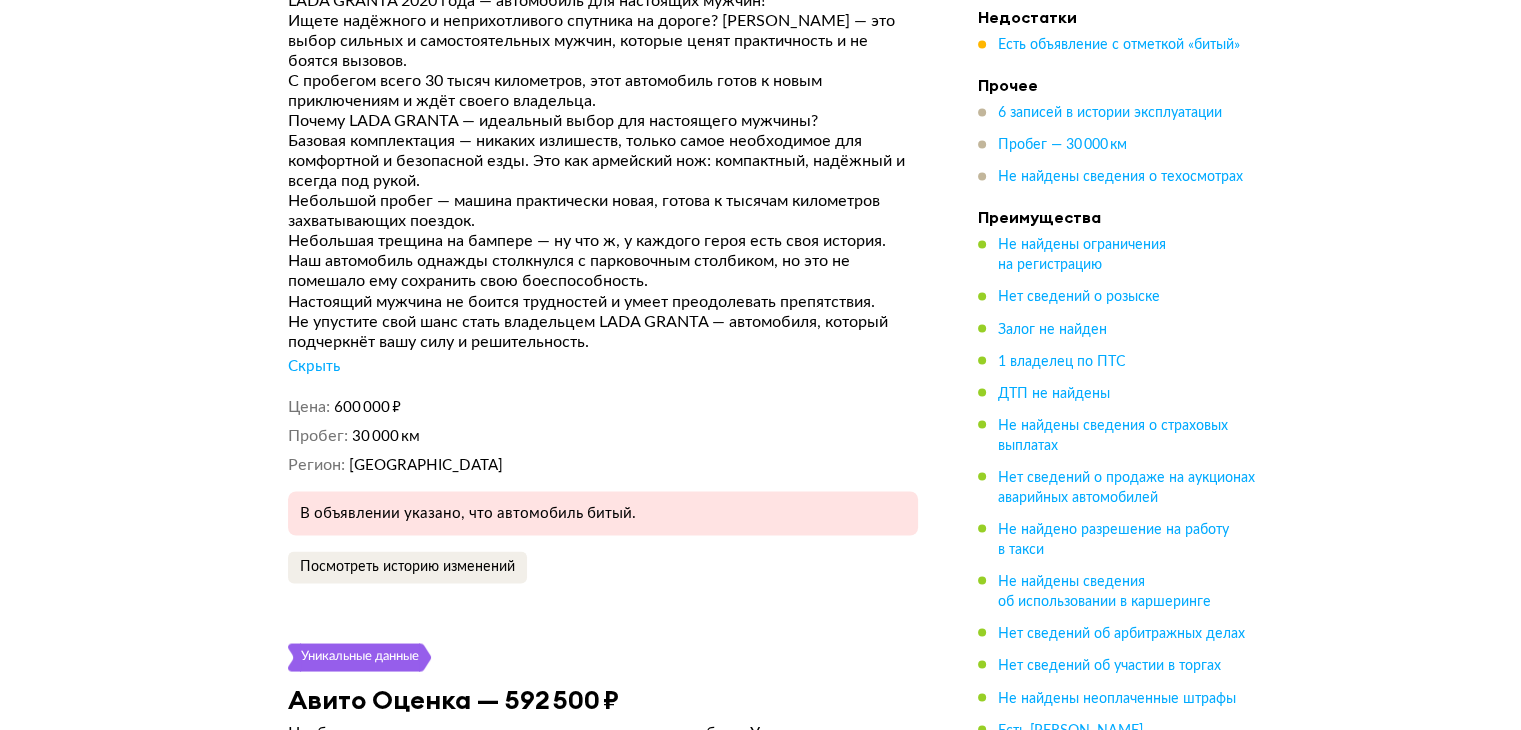scroll, scrollTop: 3515, scrollLeft: 0, axis: vertical 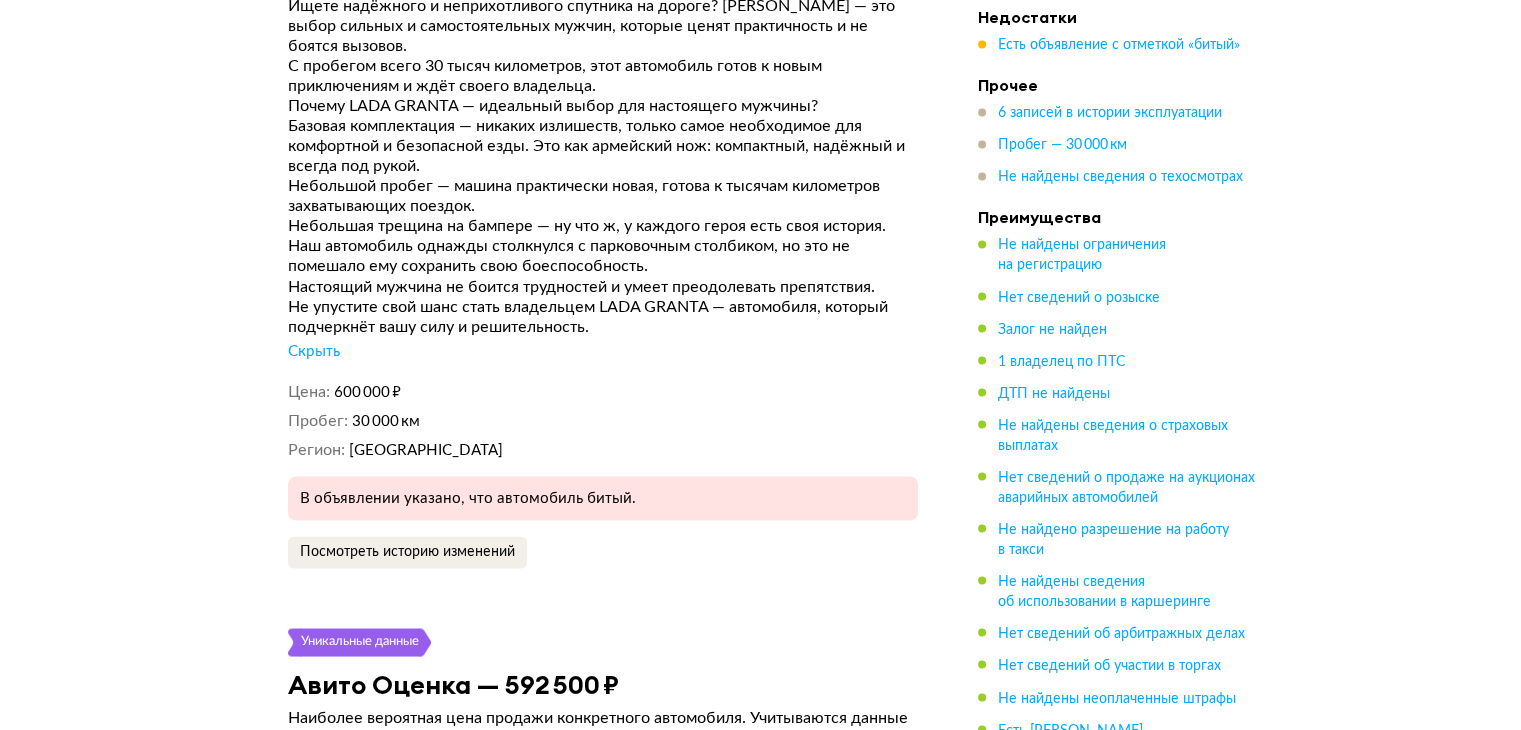 click on "Цена 600 000 ₽ Пробег 30 000 км Регион [GEOGRAPHIC_DATA]" at bounding box center [603, 420] 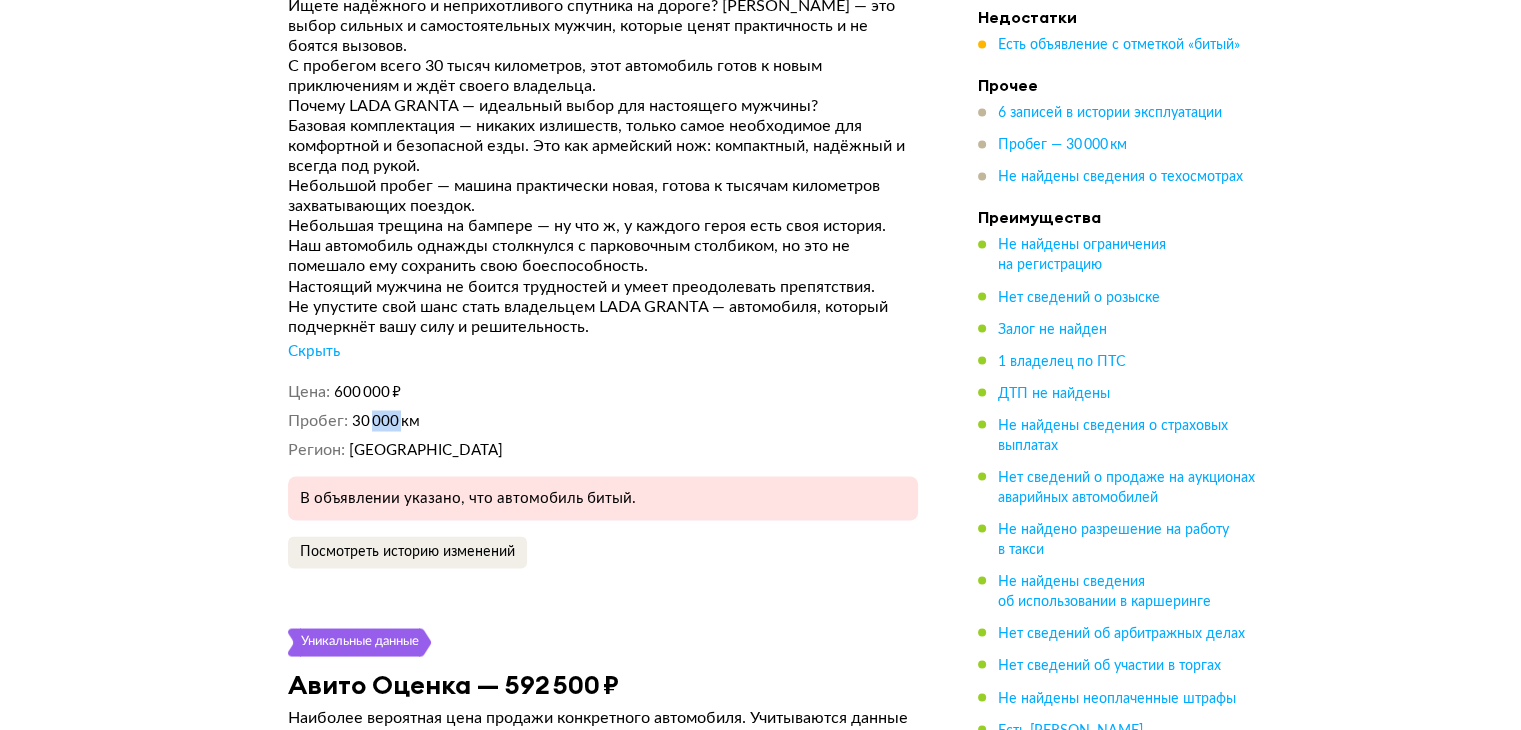 click on "Цена 600 000 ₽ Пробег 30 000 км Регион [GEOGRAPHIC_DATA]" at bounding box center [603, 420] 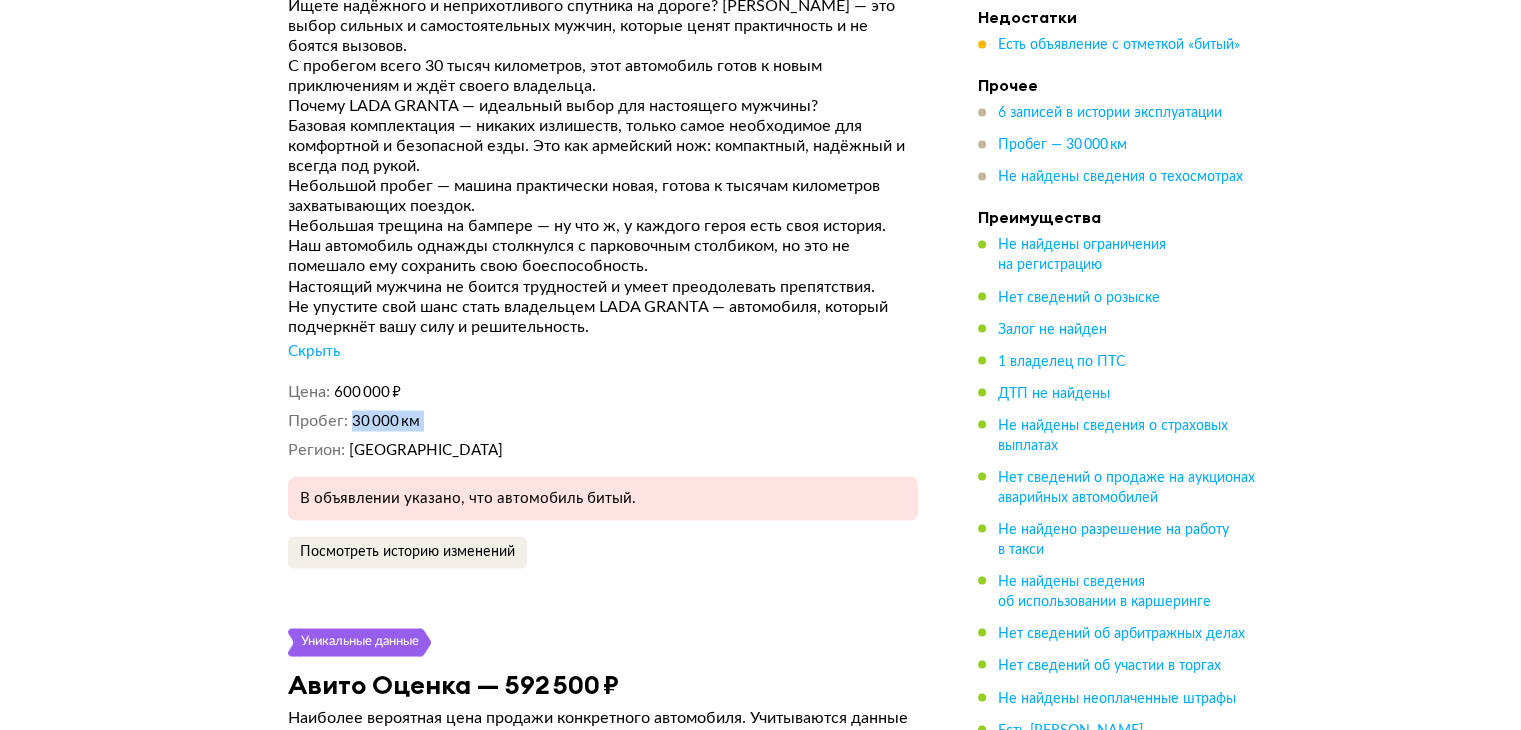 click on "Цена 600 000 ₽ Пробег 30 000 км Регион [GEOGRAPHIC_DATA]" at bounding box center [603, 420] 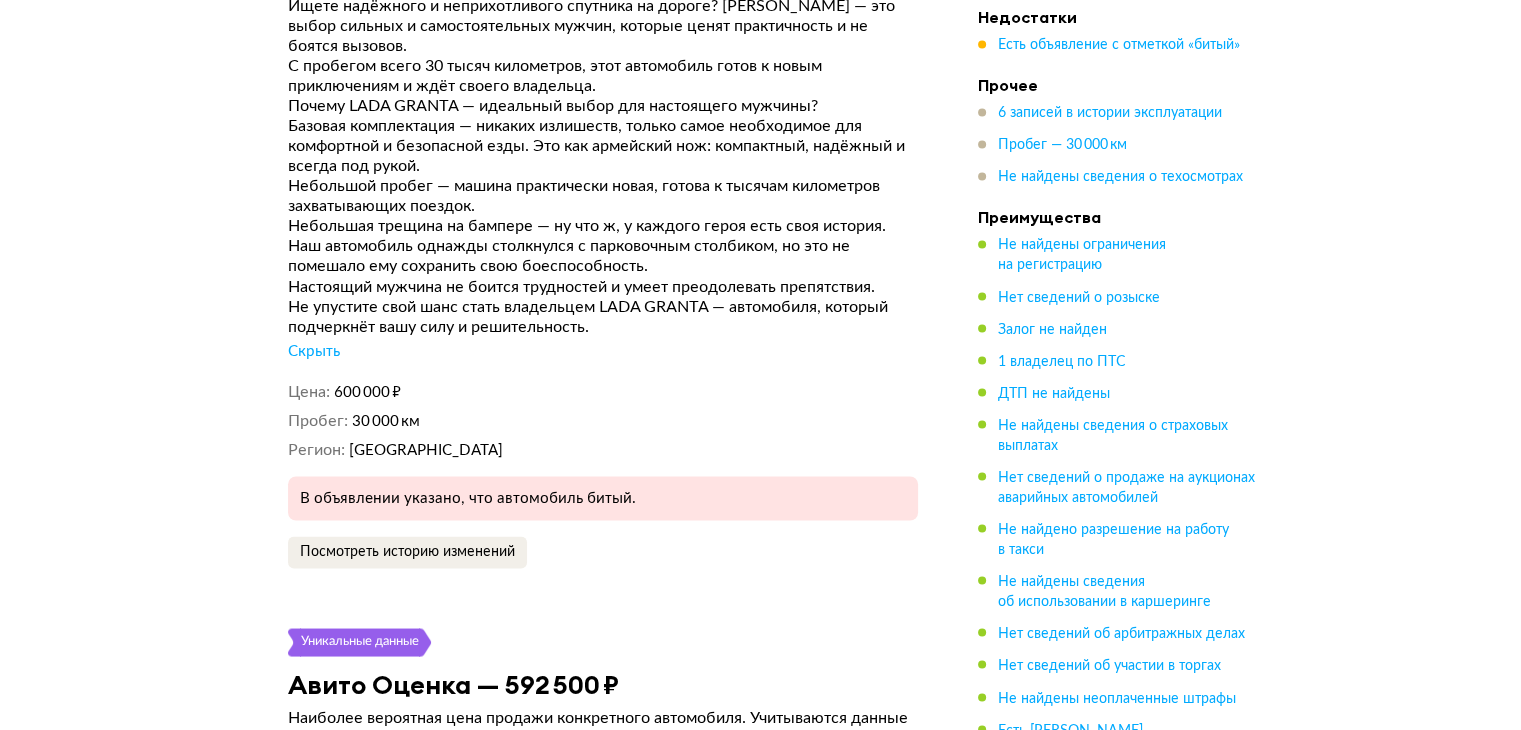 click on "600 000 ₽" at bounding box center [367, 391] 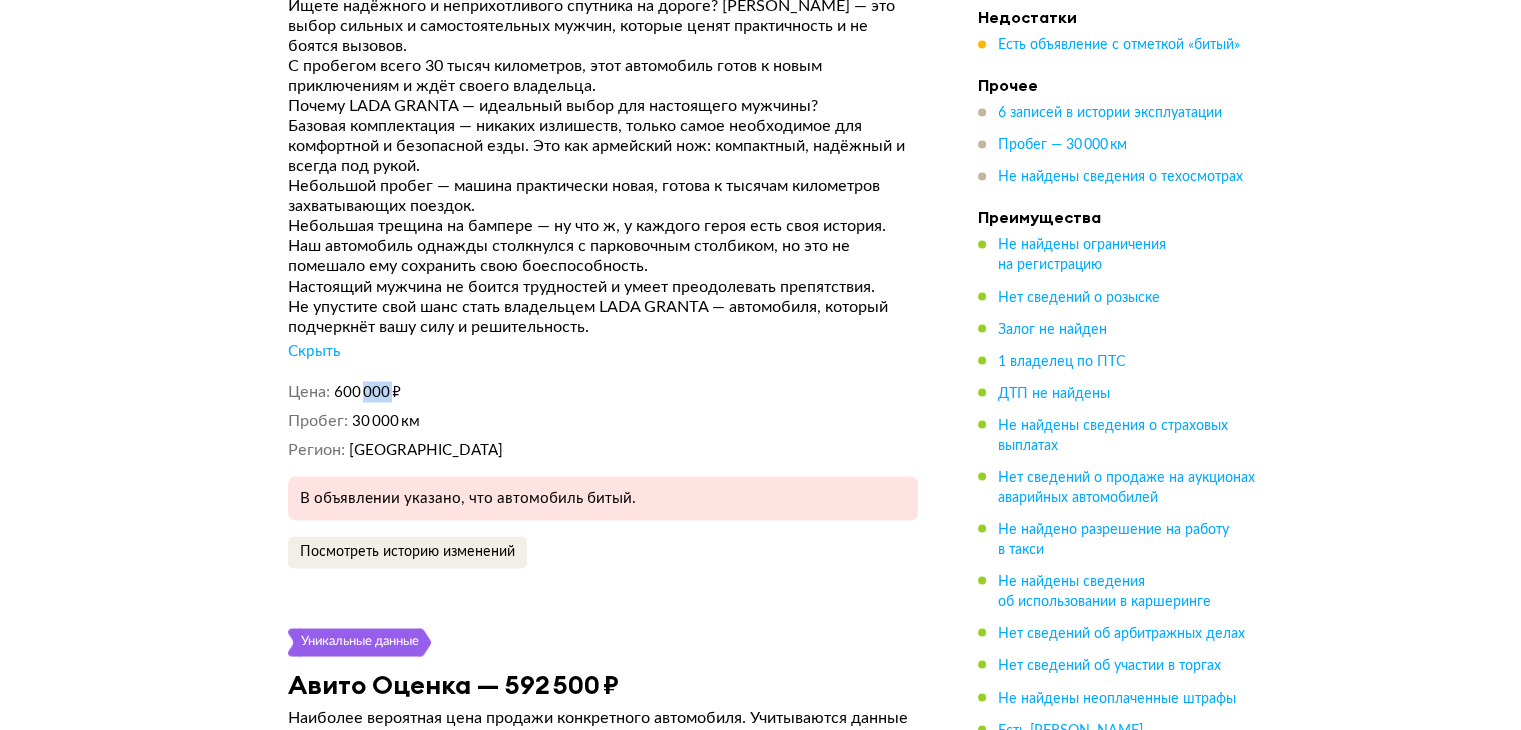 click on "600 000 ₽" at bounding box center [367, 391] 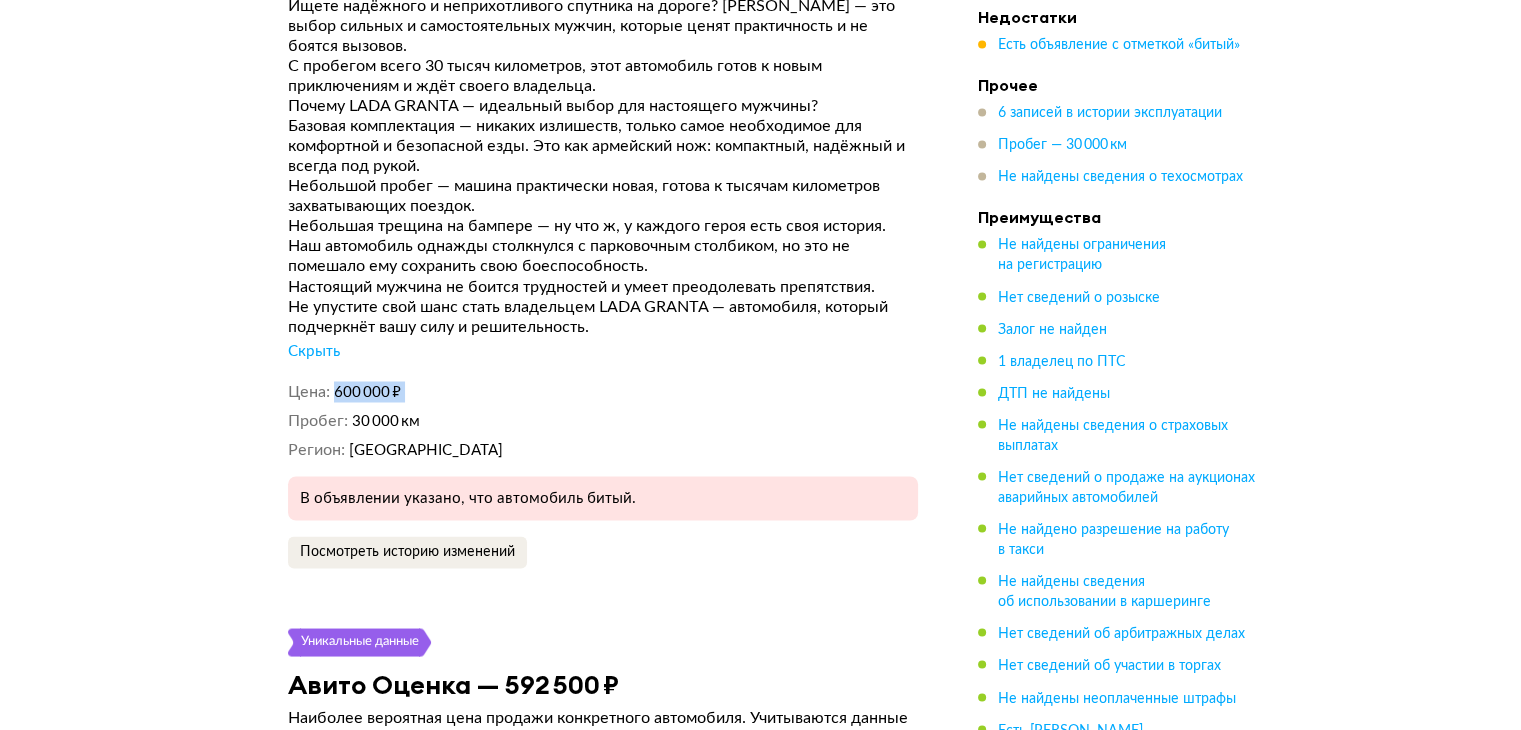 click on "600 000 ₽" at bounding box center [367, 391] 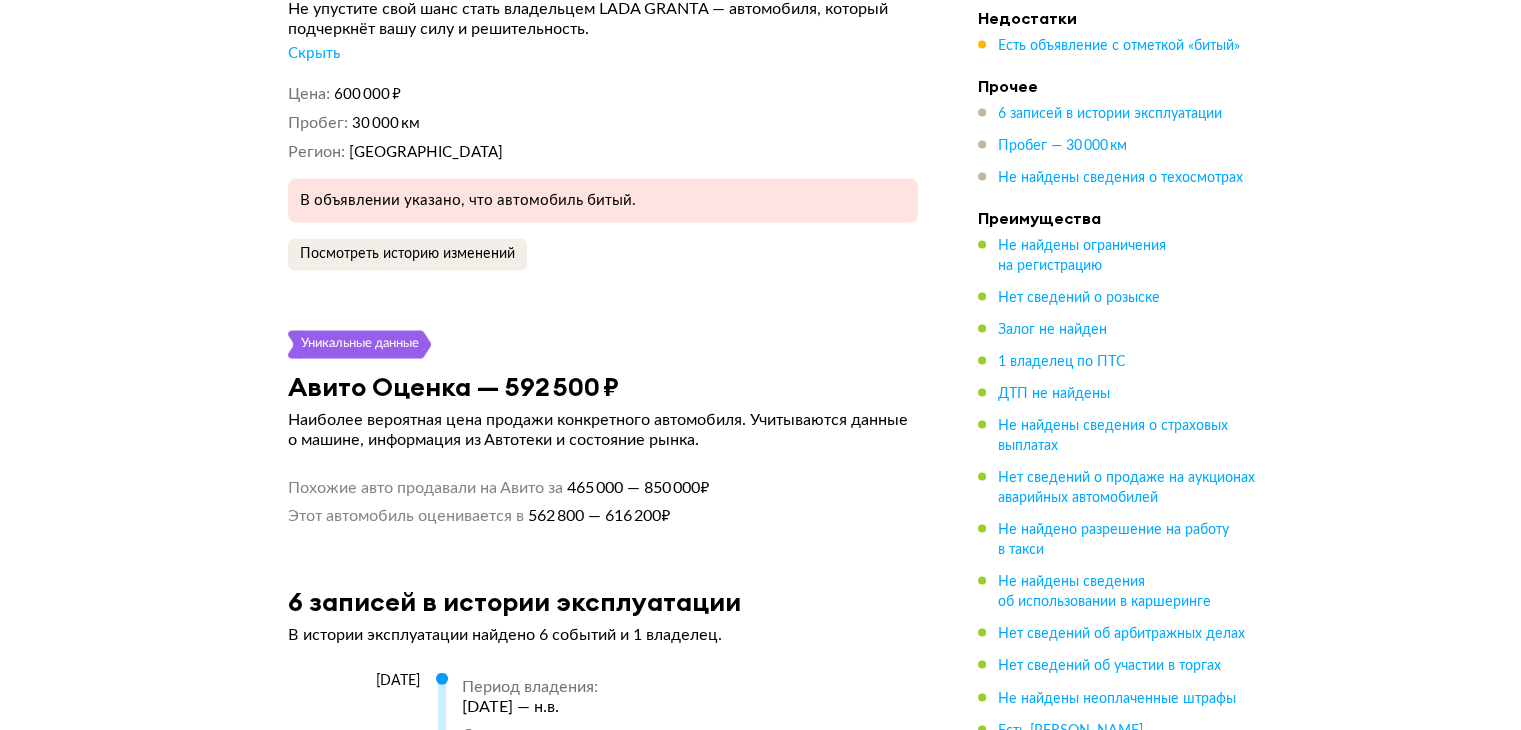 scroll, scrollTop: 3715, scrollLeft: 0, axis: vertical 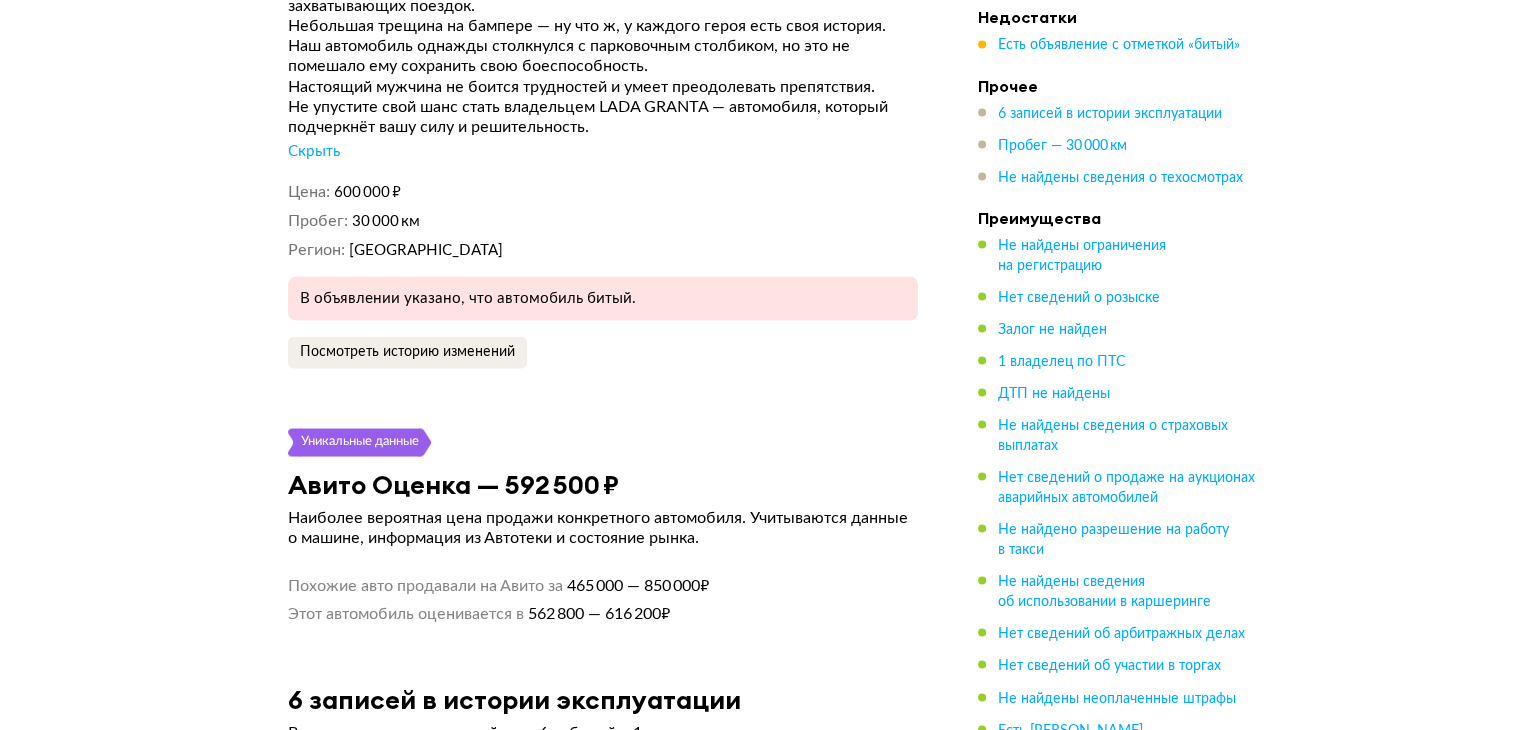 click on "В объявлении указано, что автомобиль битый." at bounding box center [603, 298] 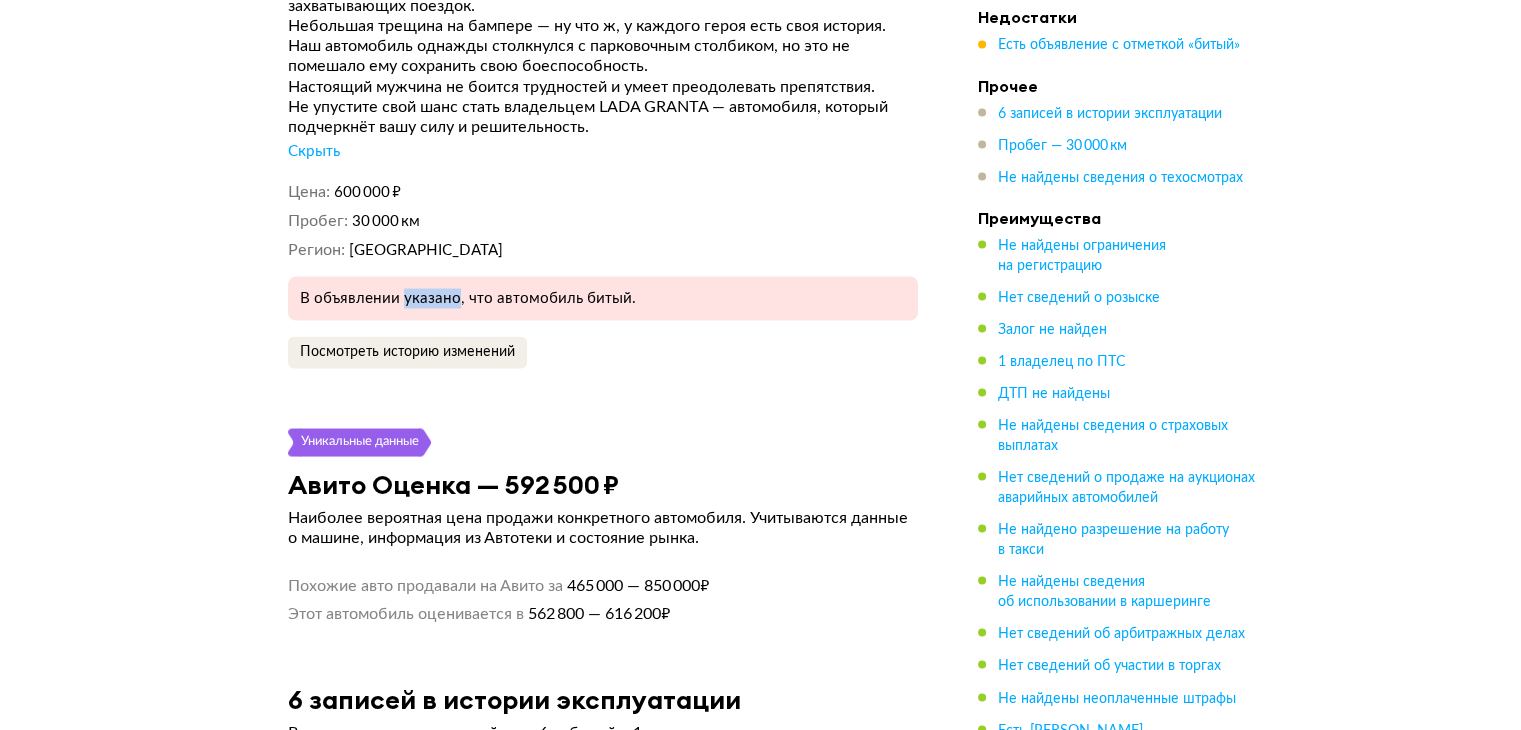 click on "В объявлении указано, что автомобиль битый." at bounding box center [603, 298] 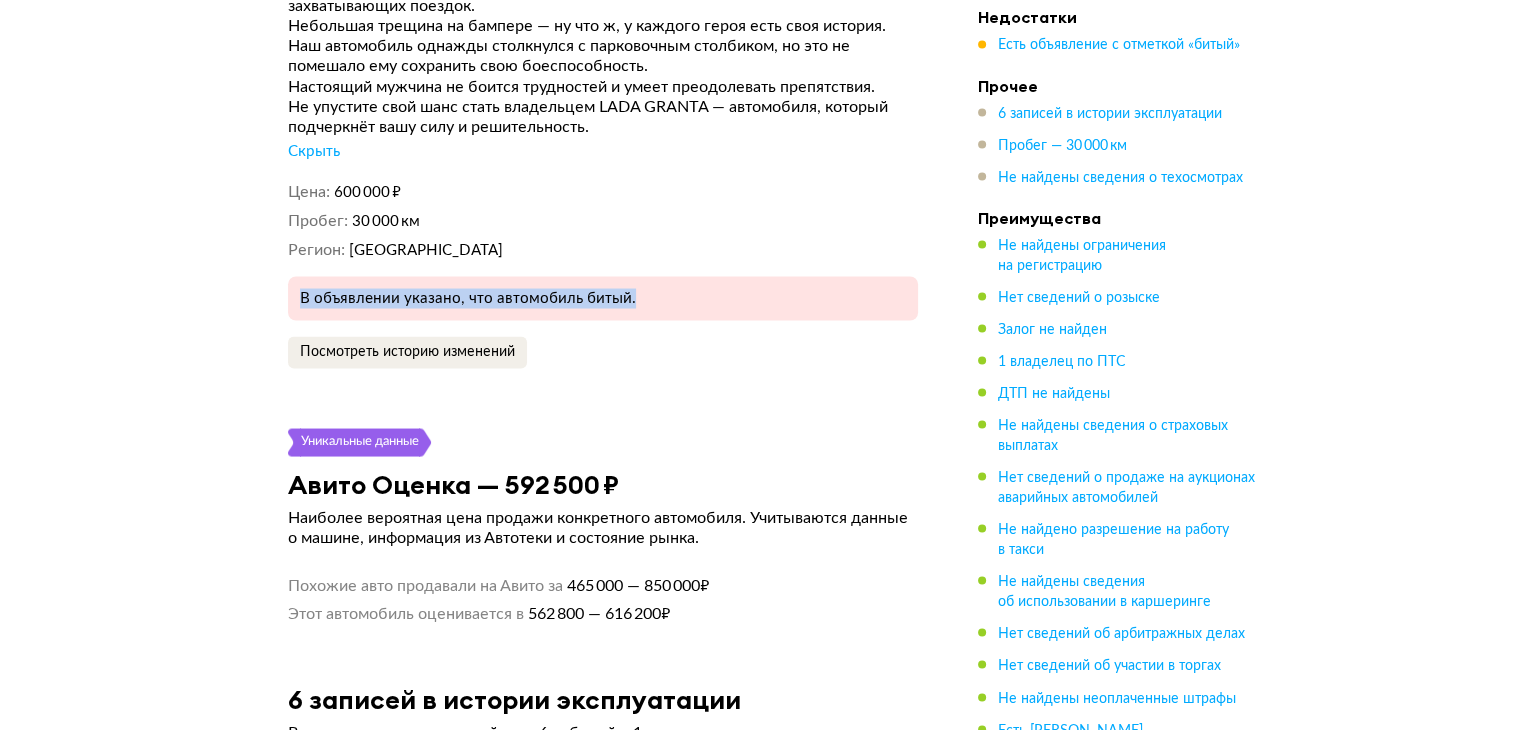 click on "В объявлении указано, что автомобиль битый." at bounding box center (603, 298) 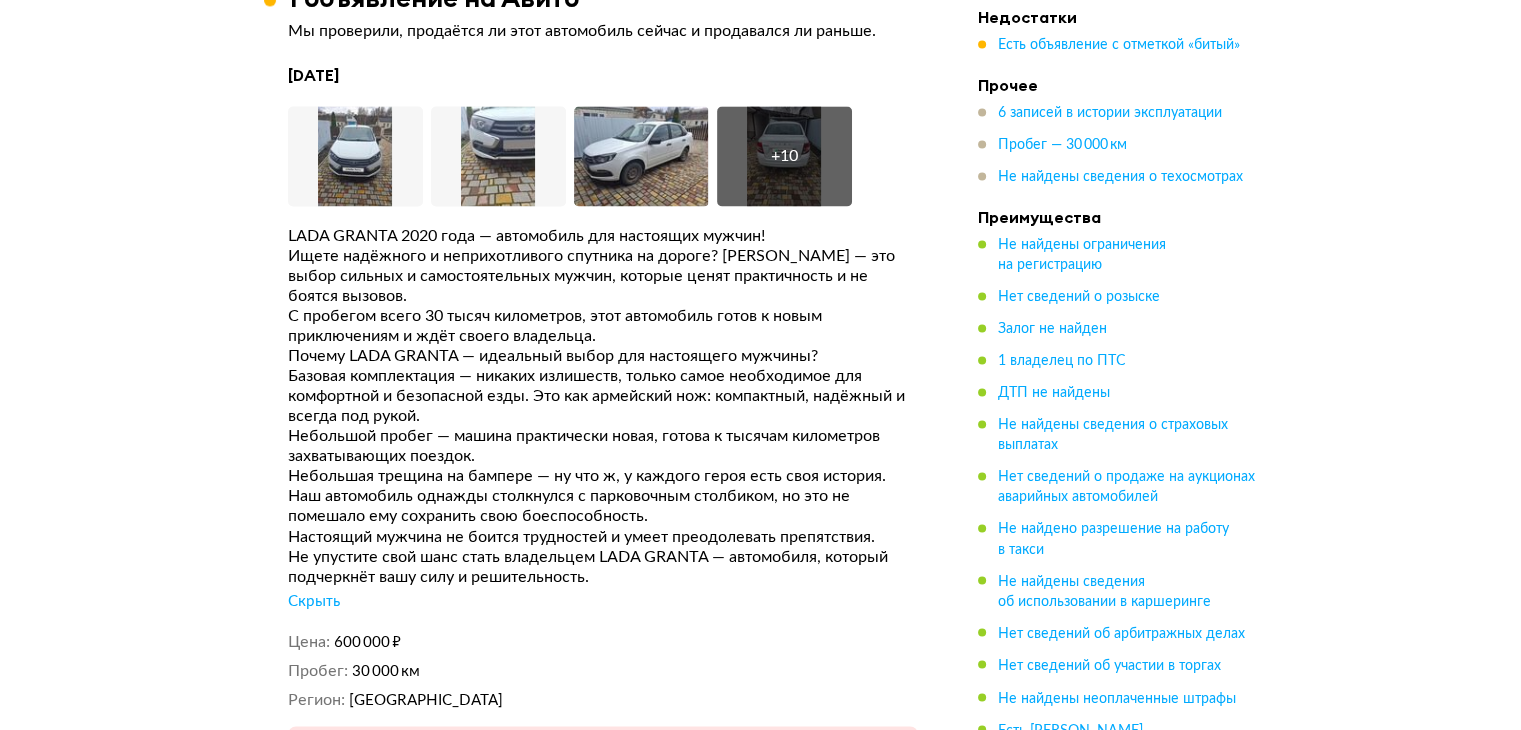 scroll, scrollTop: 2915, scrollLeft: 0, axis: vertical 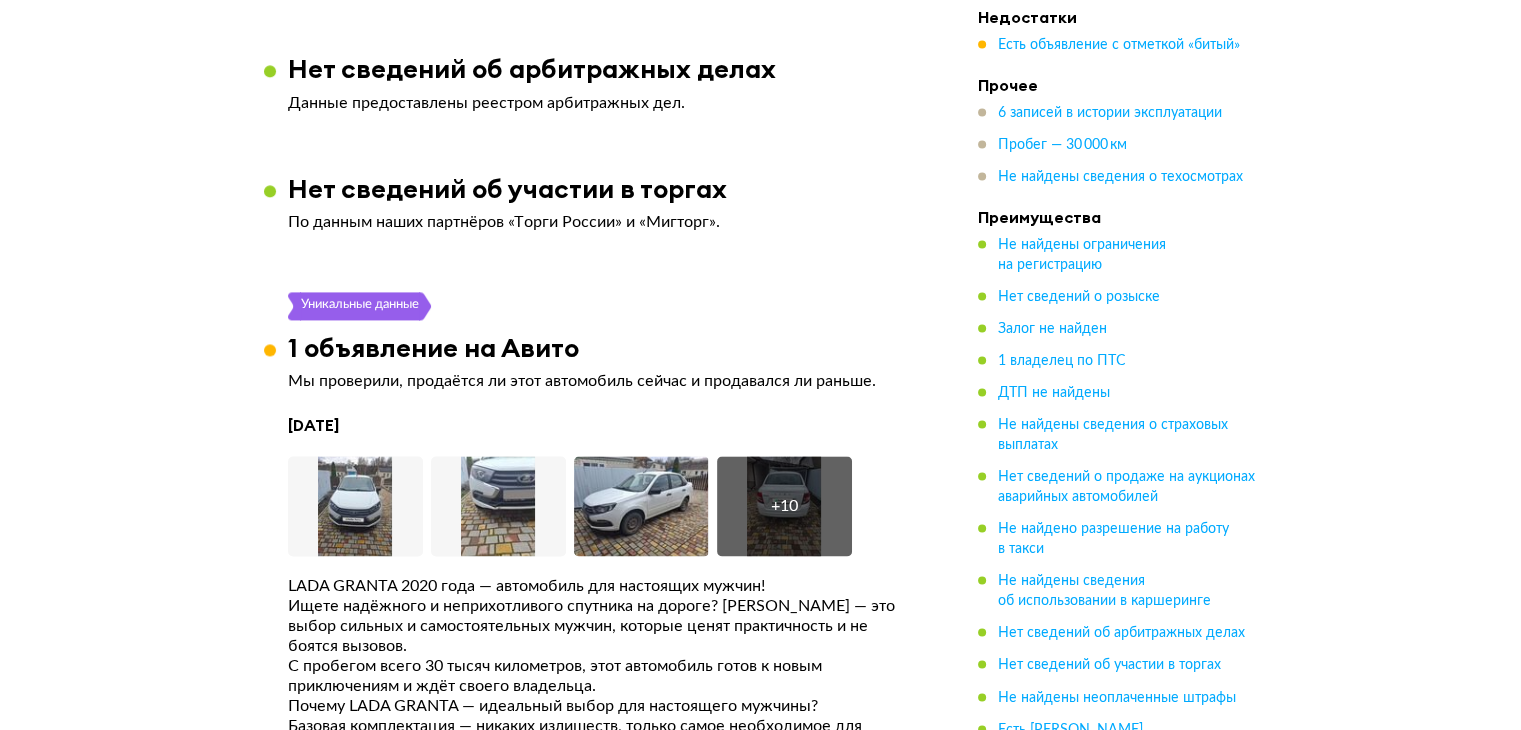 click on "+ 10" at bounding box center [784, 506] 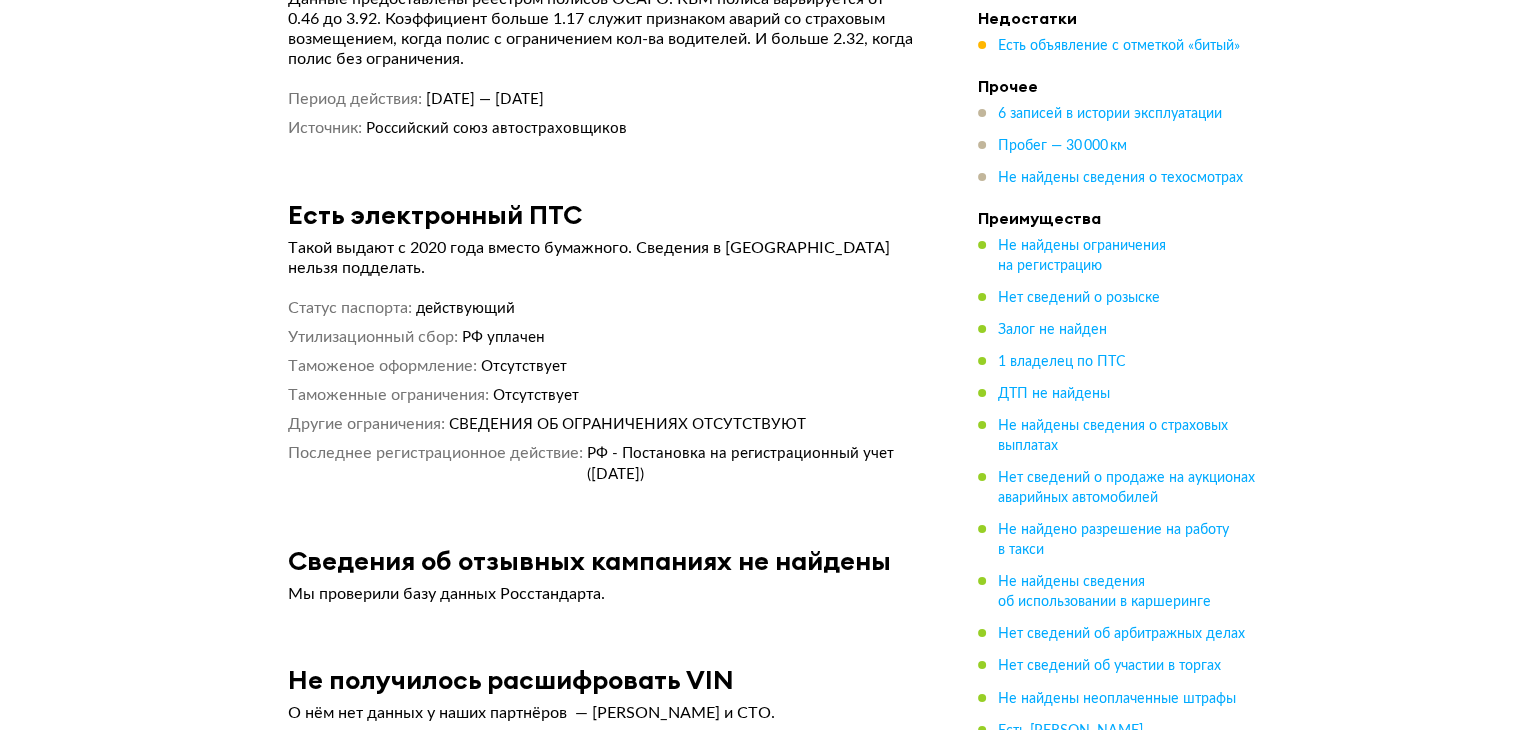 scroll, scrollTop: 6315, scrollLeft: 0, axis: vertical 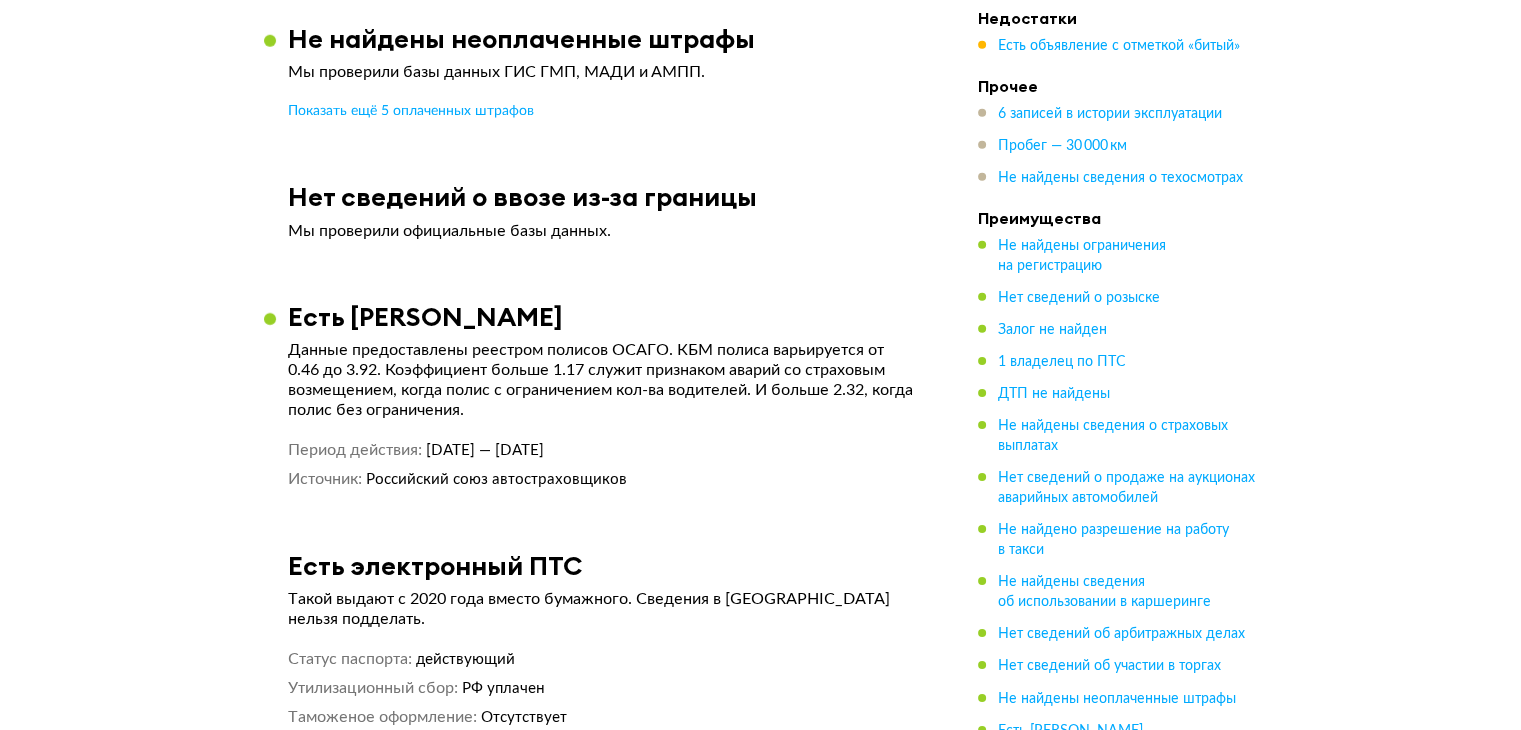 click on "Данные предоставлены реестром полисов ОСАГО. КБМ полиса варьируется от 0.46 до 3.92. Коэффициент больше 1.17 служит признаком аварий со страховым возмещением, когда полис с ограничением кол-ва водителей. И больше 2.32, когда полис без ограничения." at bounding box center (603, 380) 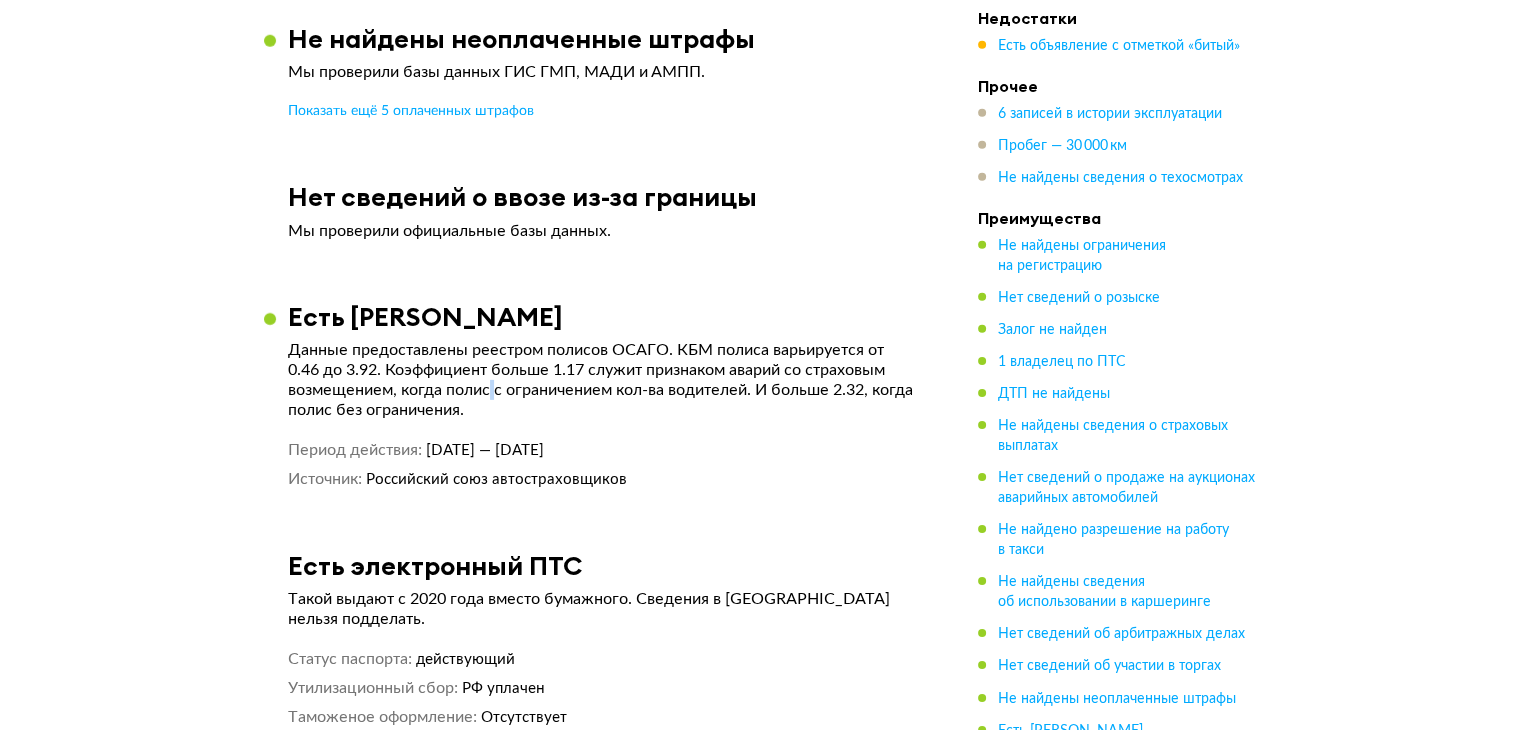click on "Данные предоставлены реестром полисов ОСАГО. КБМ полиса варьируется от 0.46 до 3.92. Коэффициент больше 1.17 служит признаком аварий со страховым возмещением, когда полис с ограничением кол-ва водителей. И больше 2.32, когда полис без ограничения." at bounding box center [603, 380] 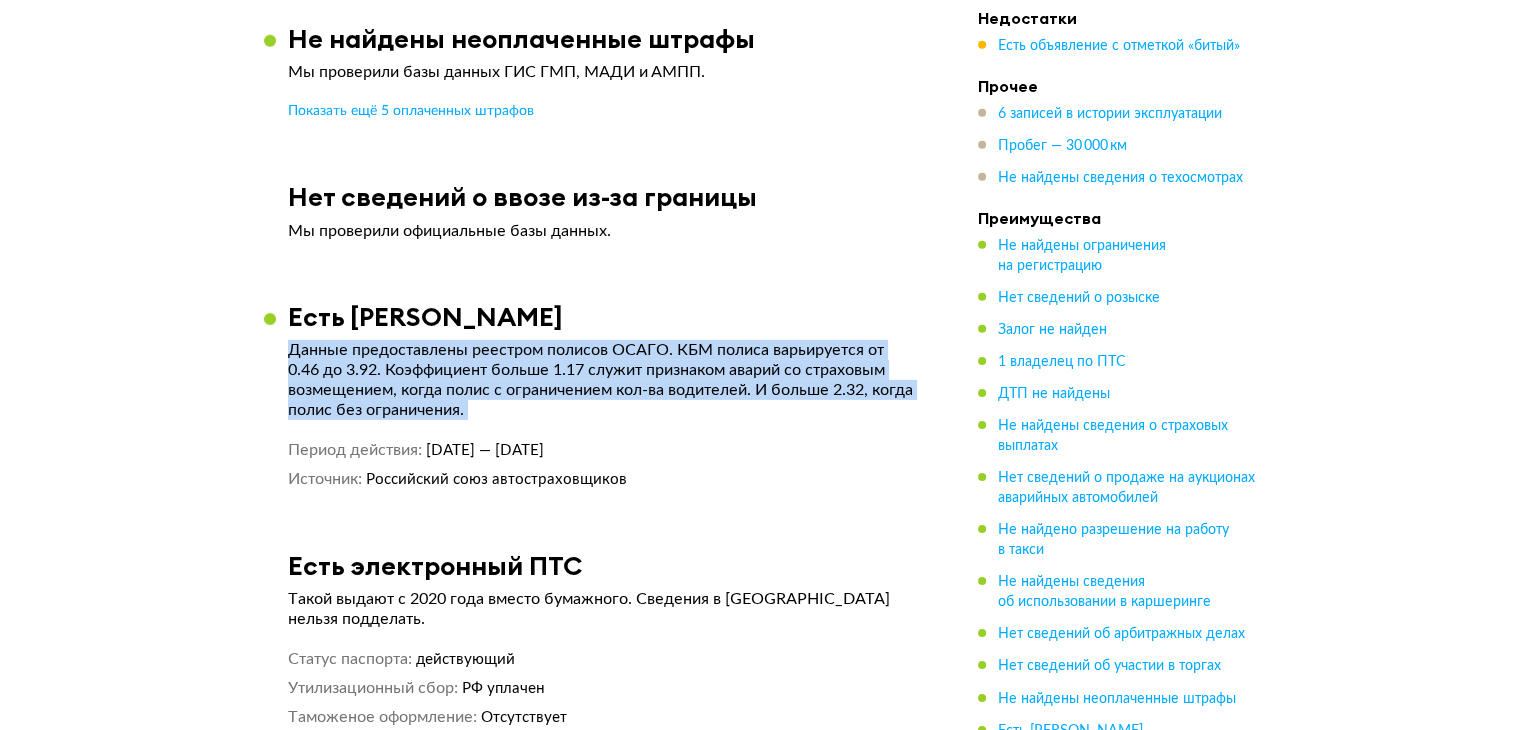 click on "Данные предоставлены реестром полисов ОСАГО. КБМ полиса варьируется от 0.46 до 3.92. Коэффициент больше 1.17 служит признаком аварий со страховым возмещением, когда полис с ограничением кол-ва водителей. И больше 2.32, когда полис без ограничения." at bounding box center [603, 380] 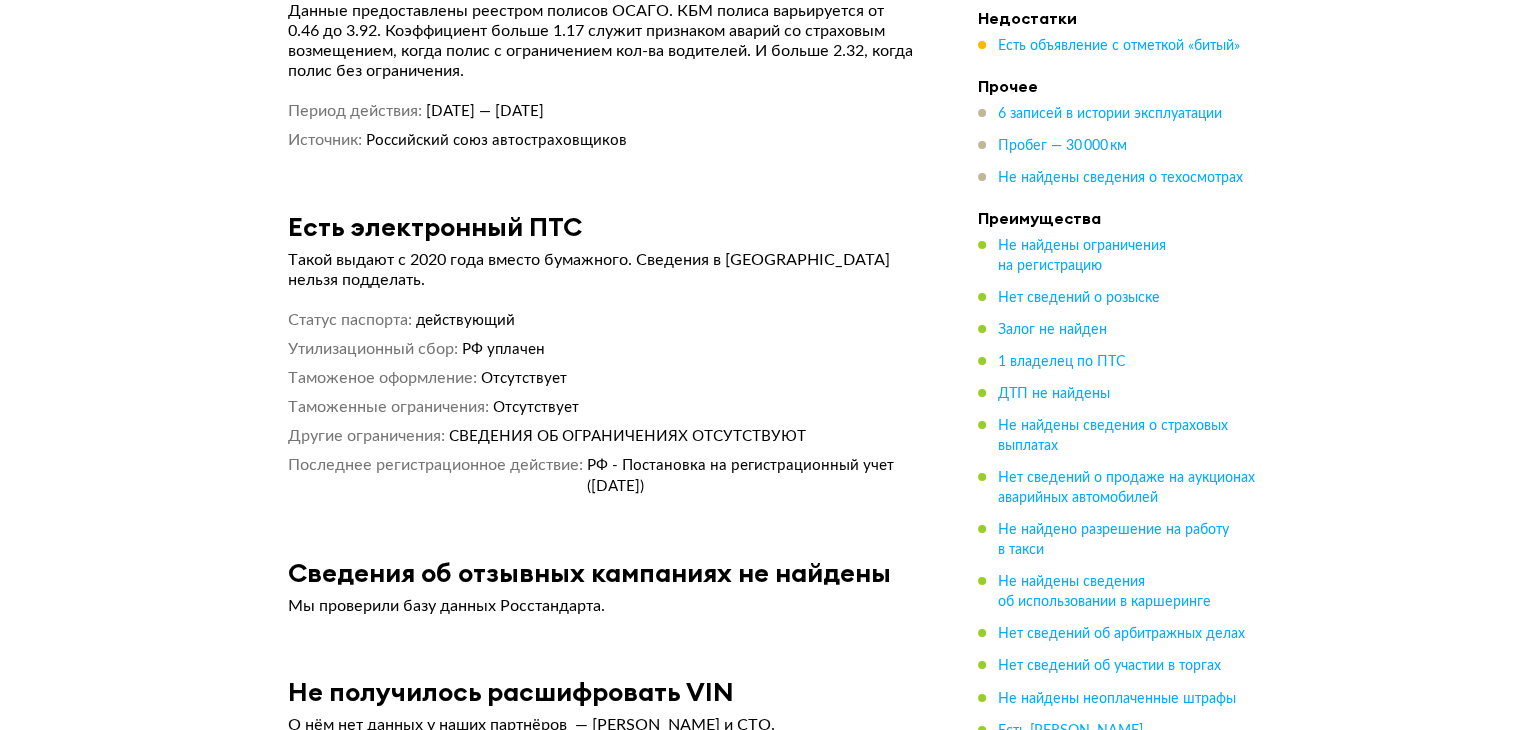 scroll, scrollTop: 6715, scrollLeft: 0, axis: vertical 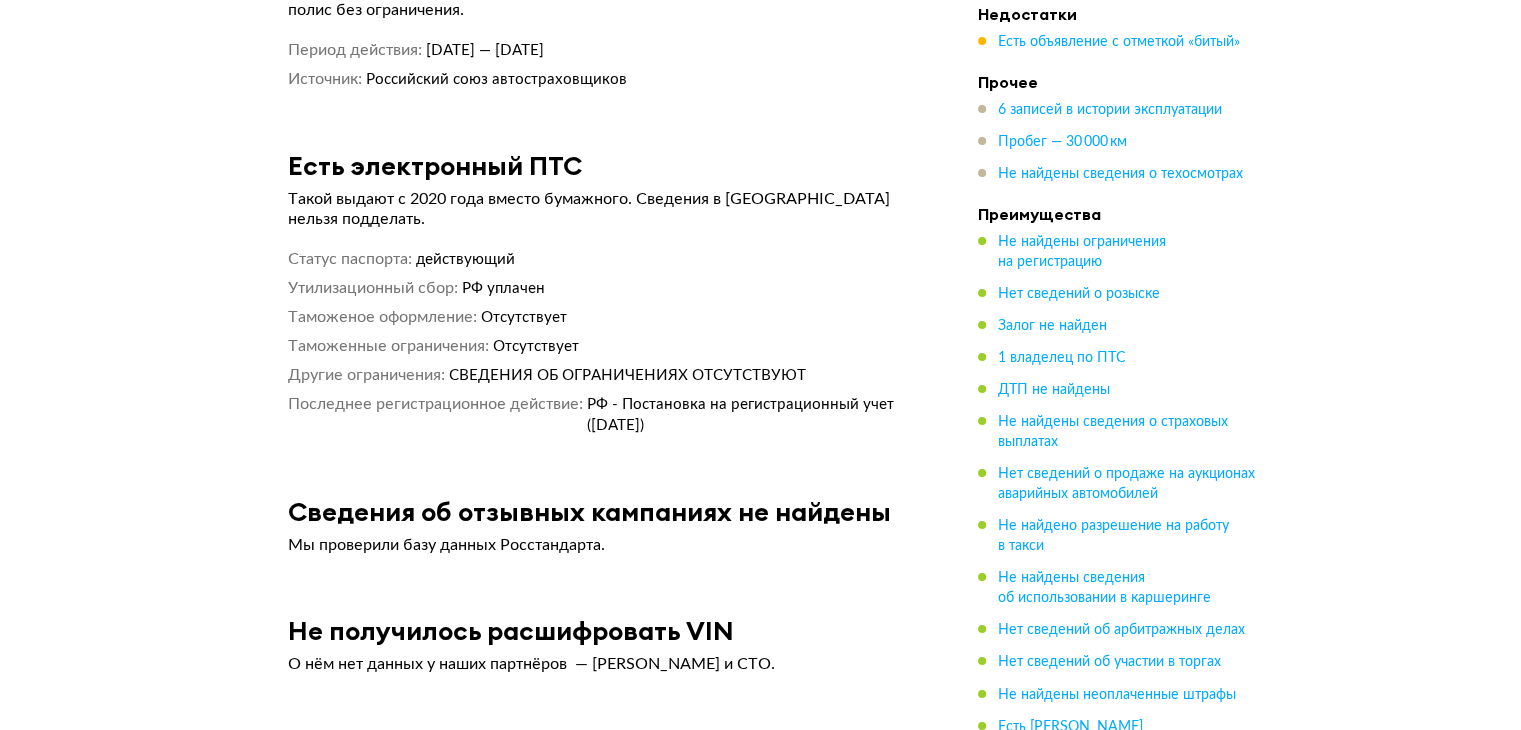 click on "РФ уплачен" at bounding box center [503, 288] 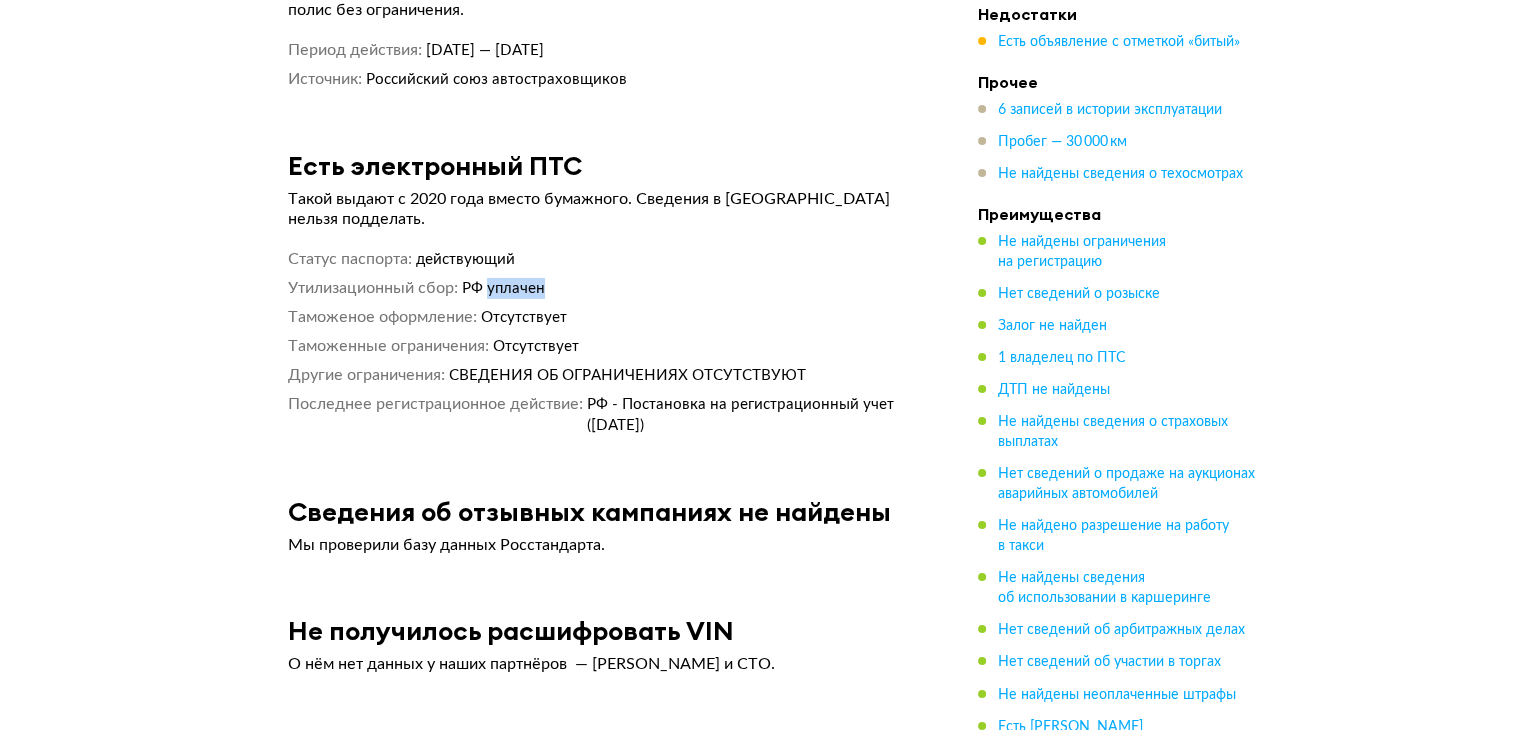 click on "РФ уплачен" at bounding box center (503, 288) 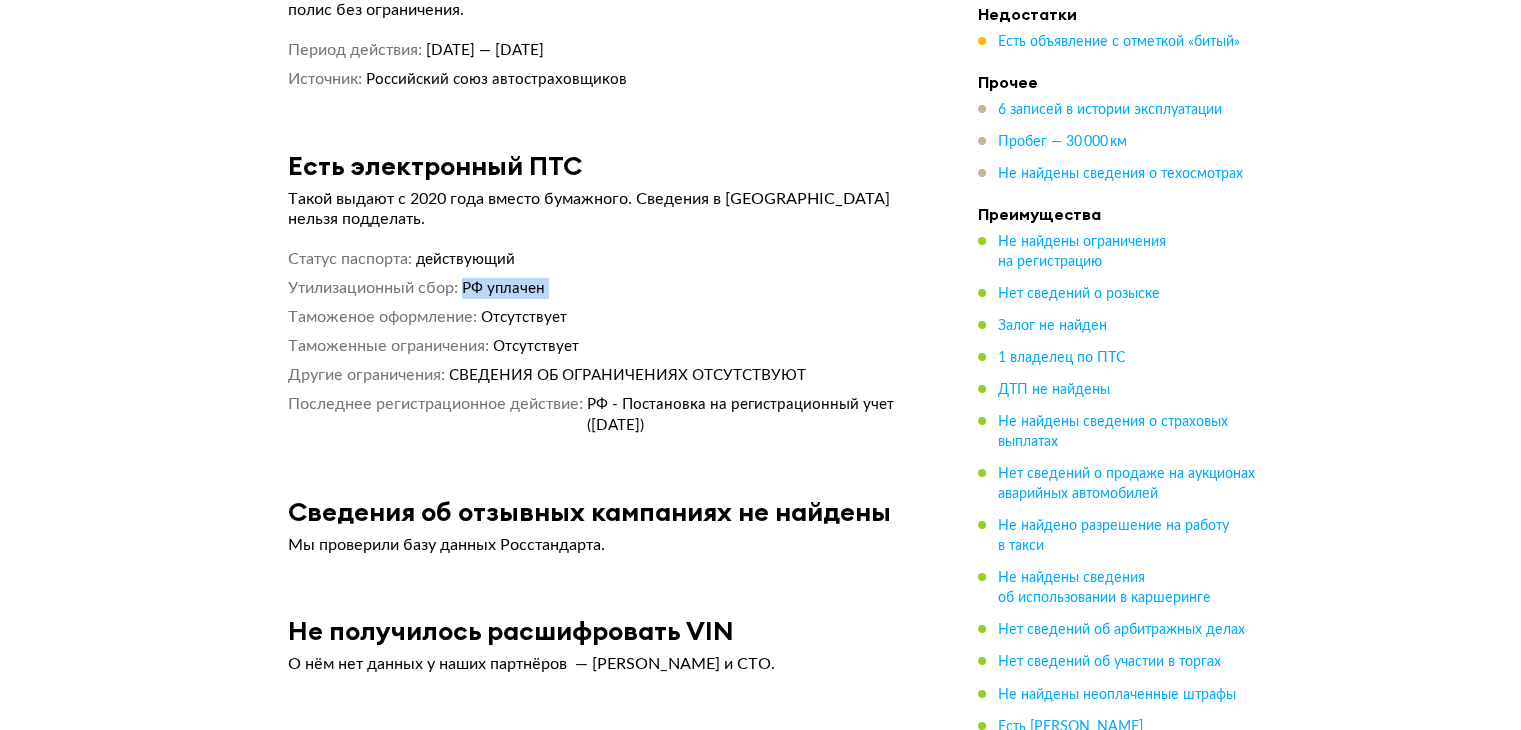click on "РФ уплачен" at bounding box center (503, 288) 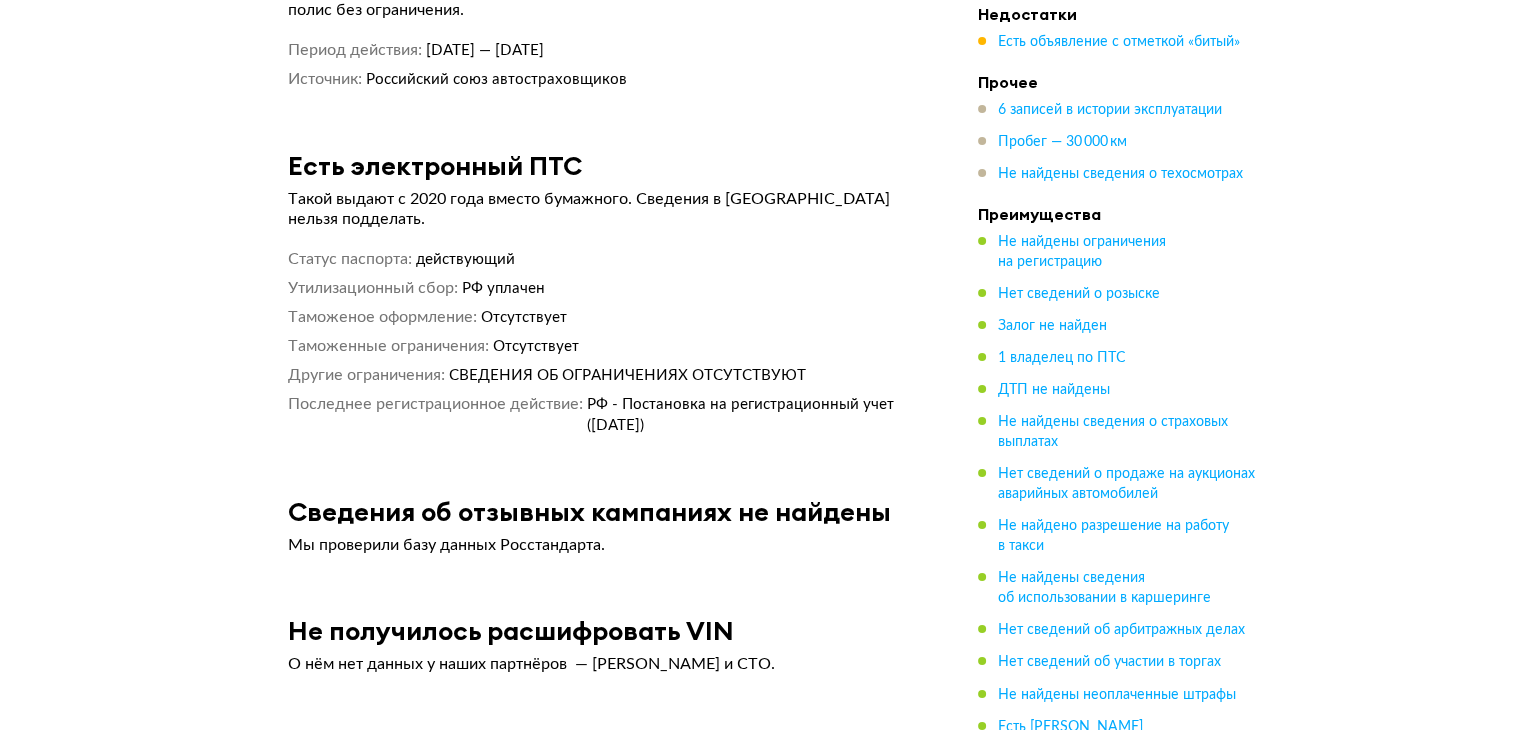 click on "Статус паспорта действующий Утилизационный сбор РФ уплачен Таможеное оформление Отсутствует Таможенные ограничения Отсутствует Другие ограничения СВЕДЕНИЯ ОБ ОГРАНИЧЕНИЯХ ОТСУТСТВУЮТ Последнее регистрационное действие РФ - Постановка на регистрационный учет ([DATE])" at bounding box center [603, 342] 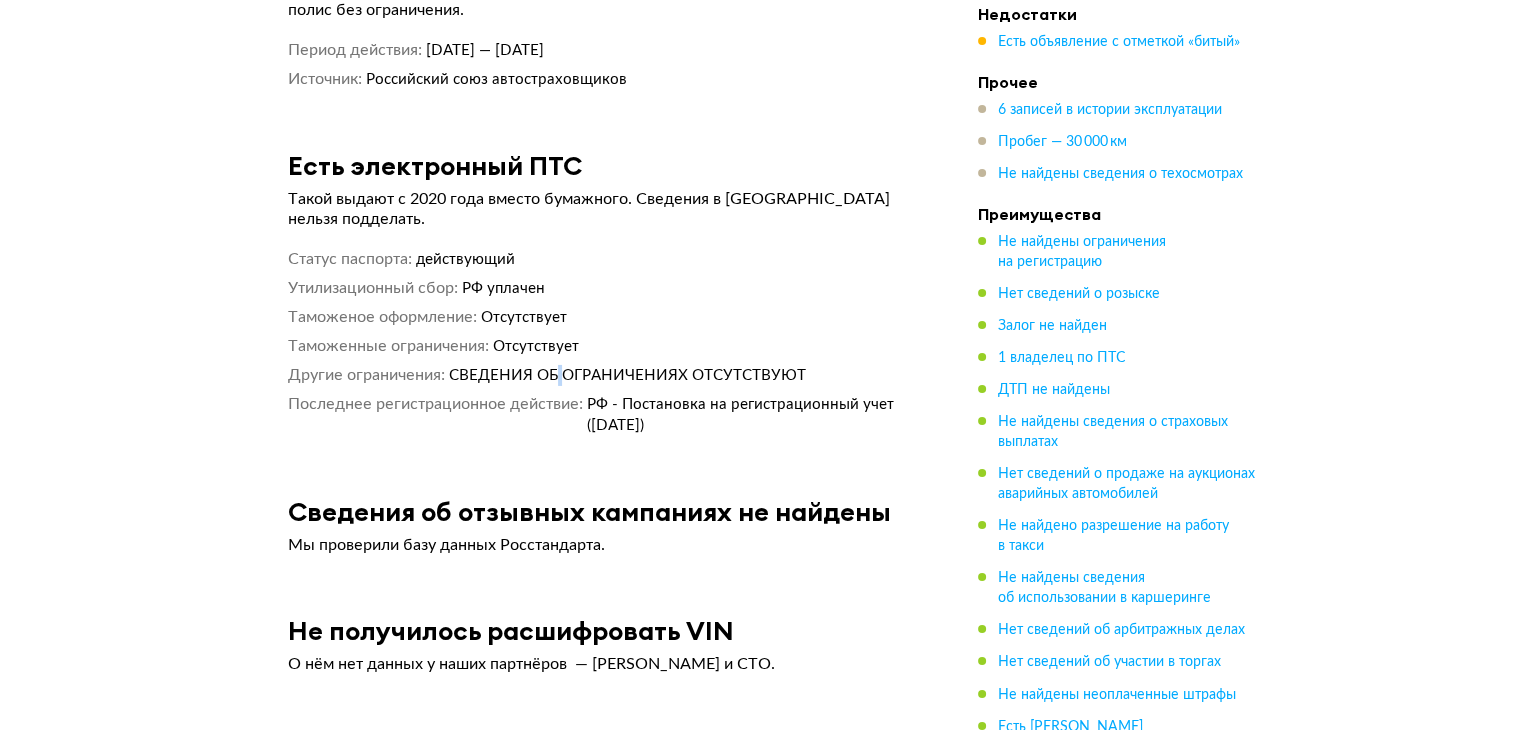 click on "Статус паспорта действующий Утилизационный сбор РФ уплачен Таможеное оформление Отсутствует Таможенные ограничения Отсутствует Другие ограничения СВЕДЕНИЯ ОБ ОГРАНИЧЕНИЯХ ОТСУТСТВУЮТ Последнее регистрационное действие РФ - Постановка на регистрационный учет ([DATE])" at bounding box center [603, 342] 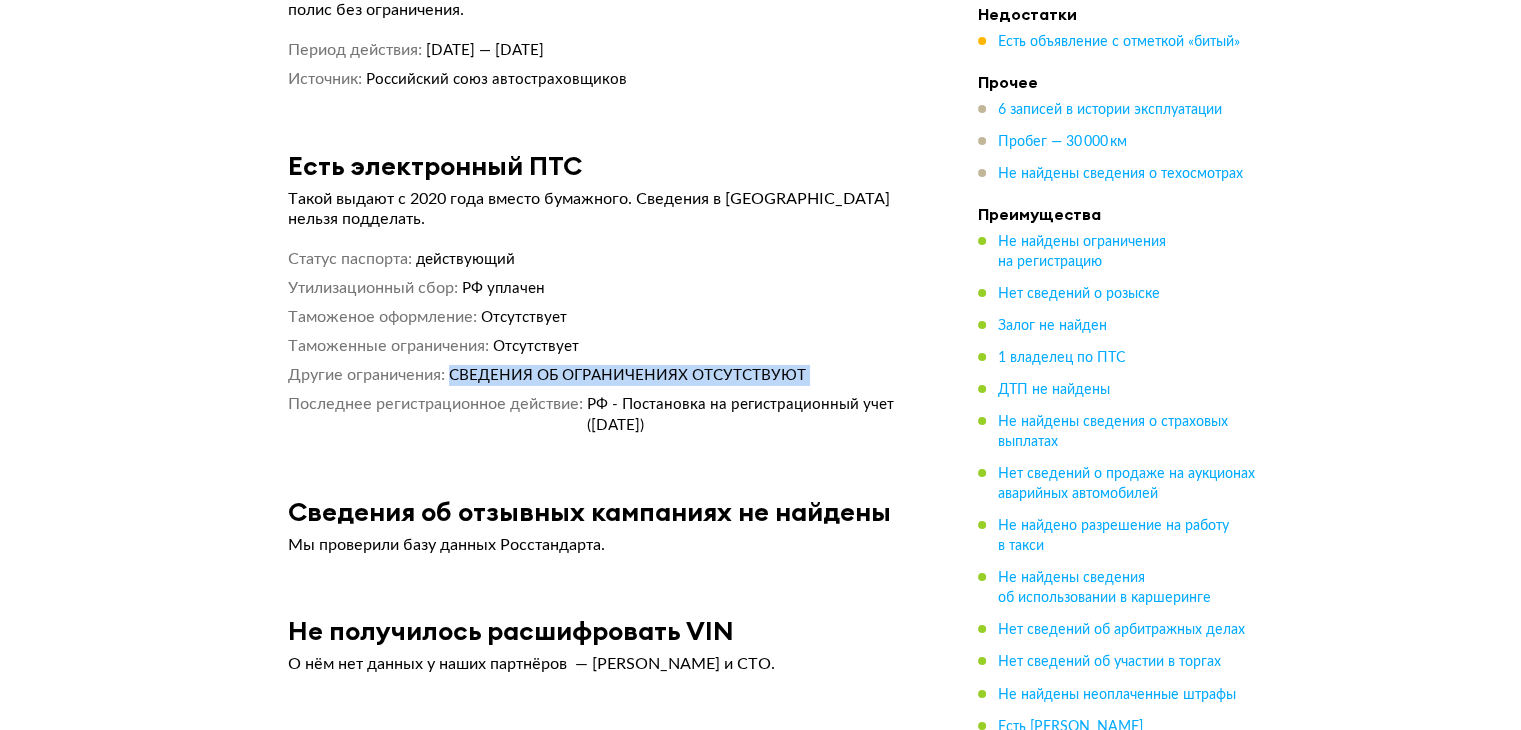 click on "Статус паспорта действующий Утилизационный сбор РФ уплачен Таможеное оформление Отсутствует Таможенные ограничения Отсутствует Другие ограничения СВЕДЕНИЯ ОБ ОГРАНИЧЕНИЯХ ОТСУТСТВУЮТ Последнее регистрационное действие РФ - Постановка на регистрационный учет ([DATE])" at bounding box center [603, 342] 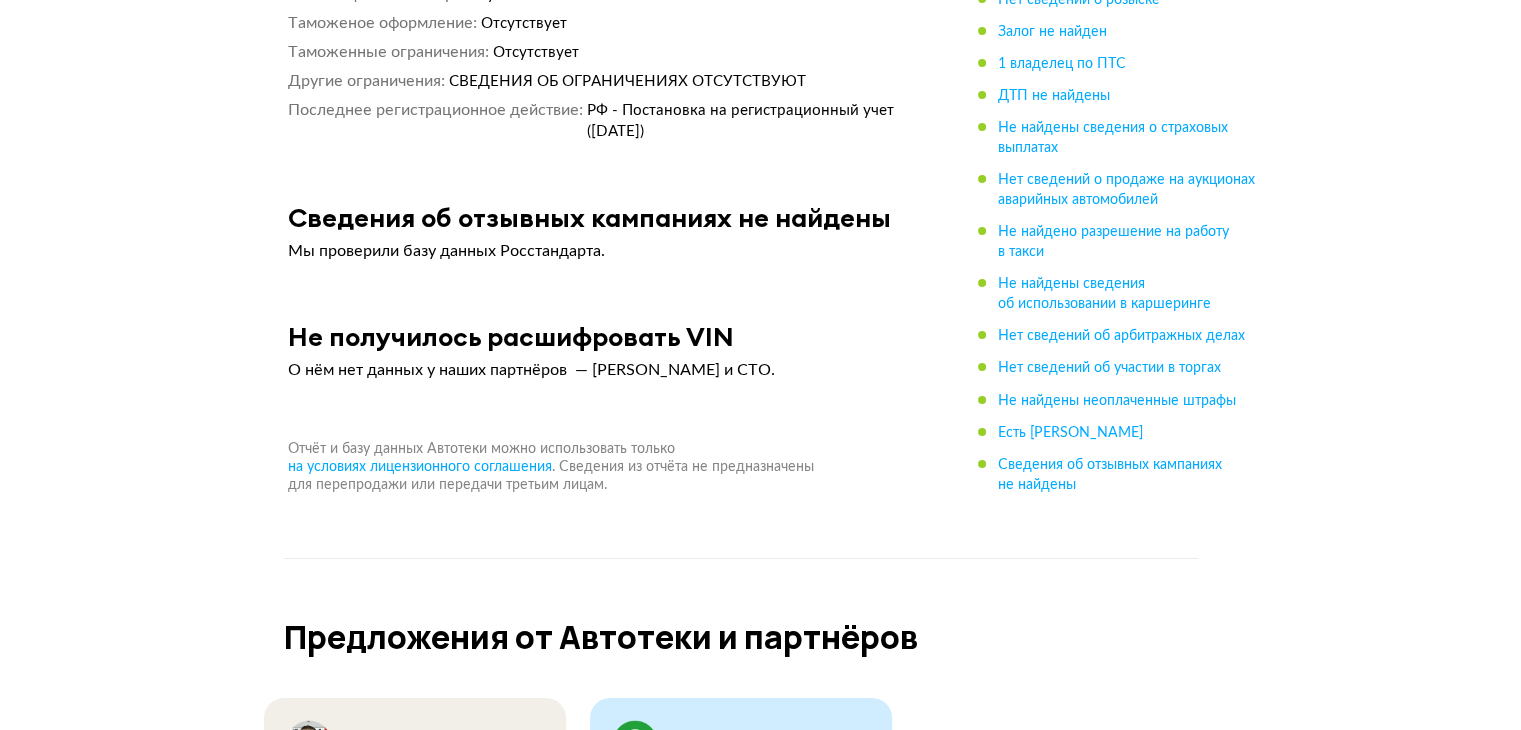 scroll, scrollTop: 7015, scrollLeft: 0, axis: vertical 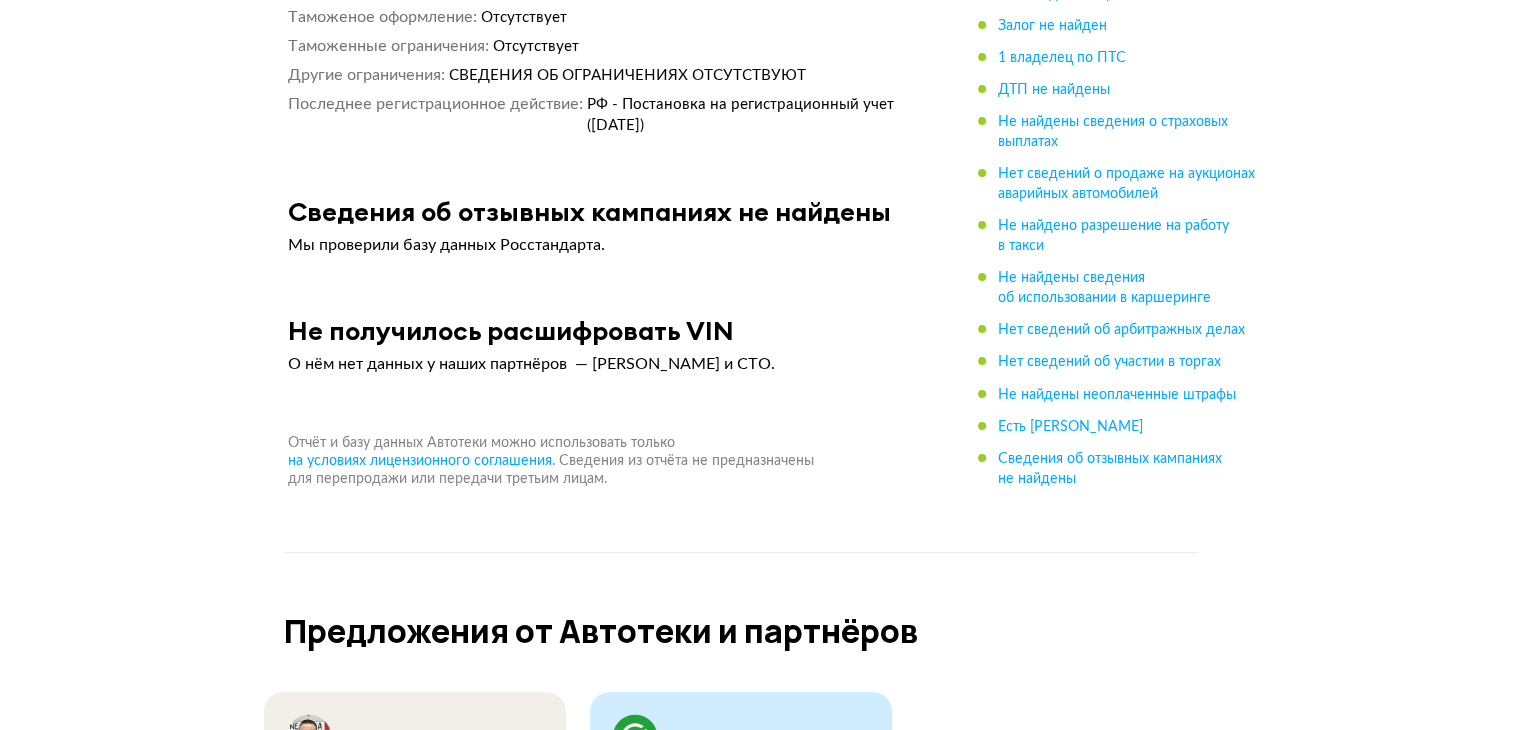 click on "РФ - Постановка на регистрационный учет ([DATE])" at bounding box center [740, 115] 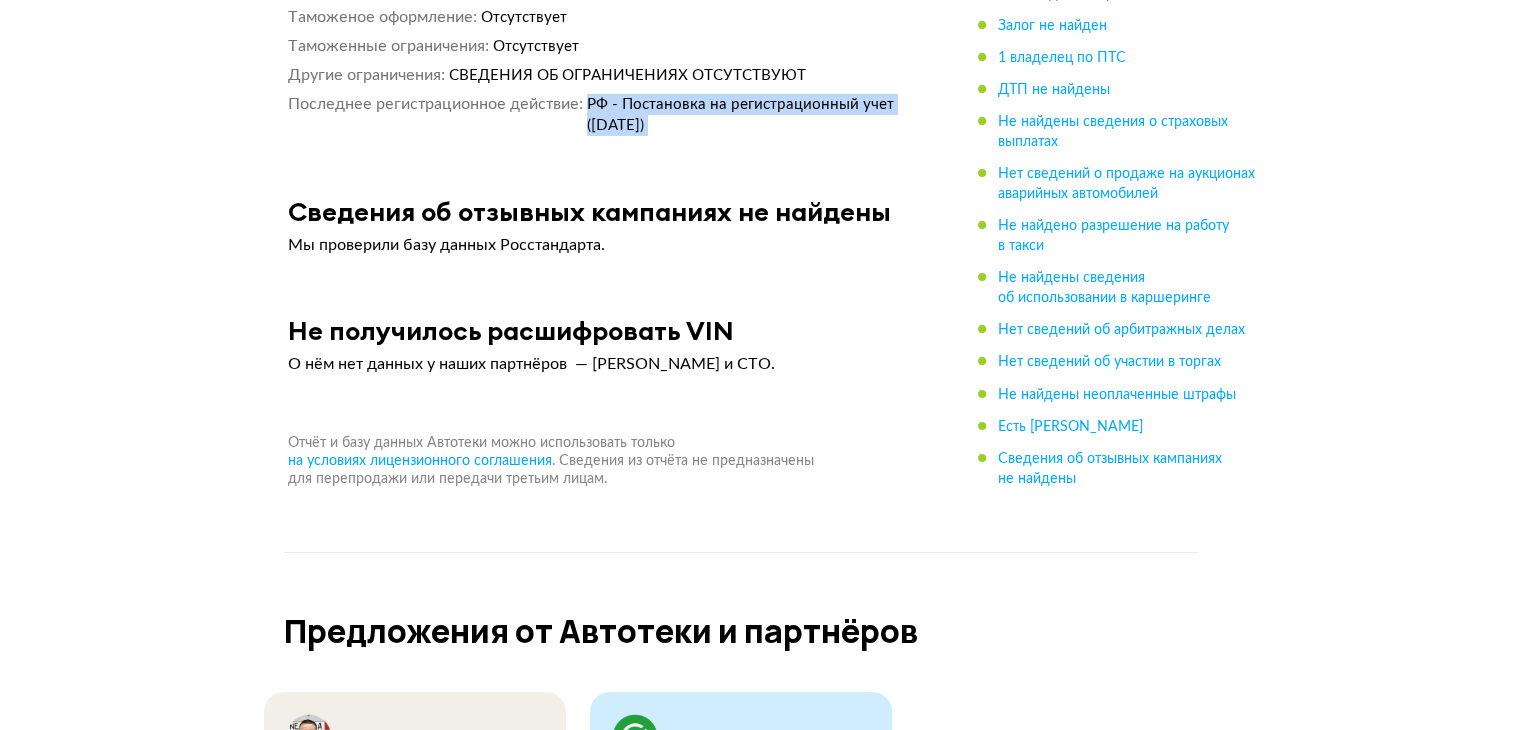 click on "РФ - Постановка на регистрационный учет ([DATE])" at bounding box center [740, 115] 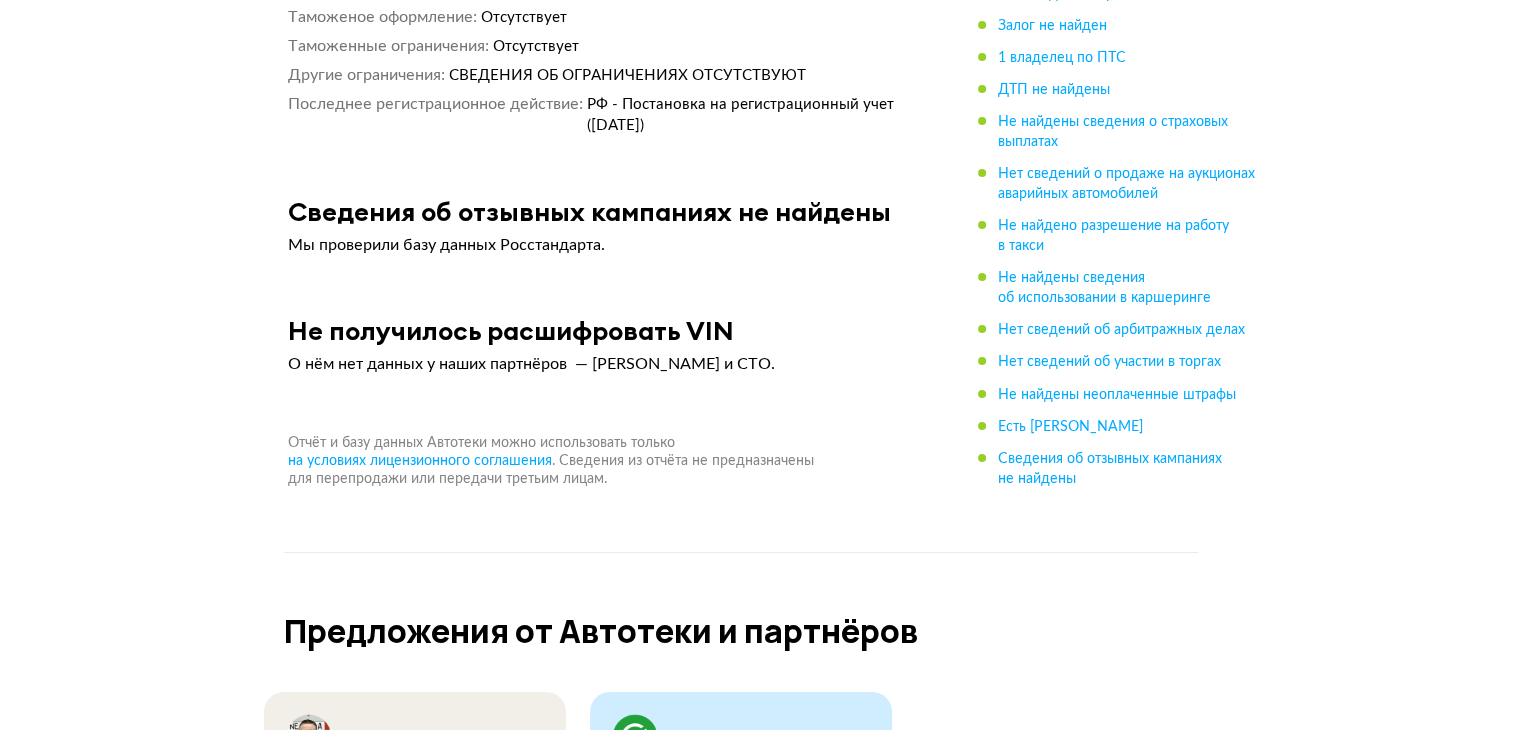 click on "Сведения об отзывных кампаниях не найдены Мы проверили базу данных Росстандарта." at bounding box center [603, 225] 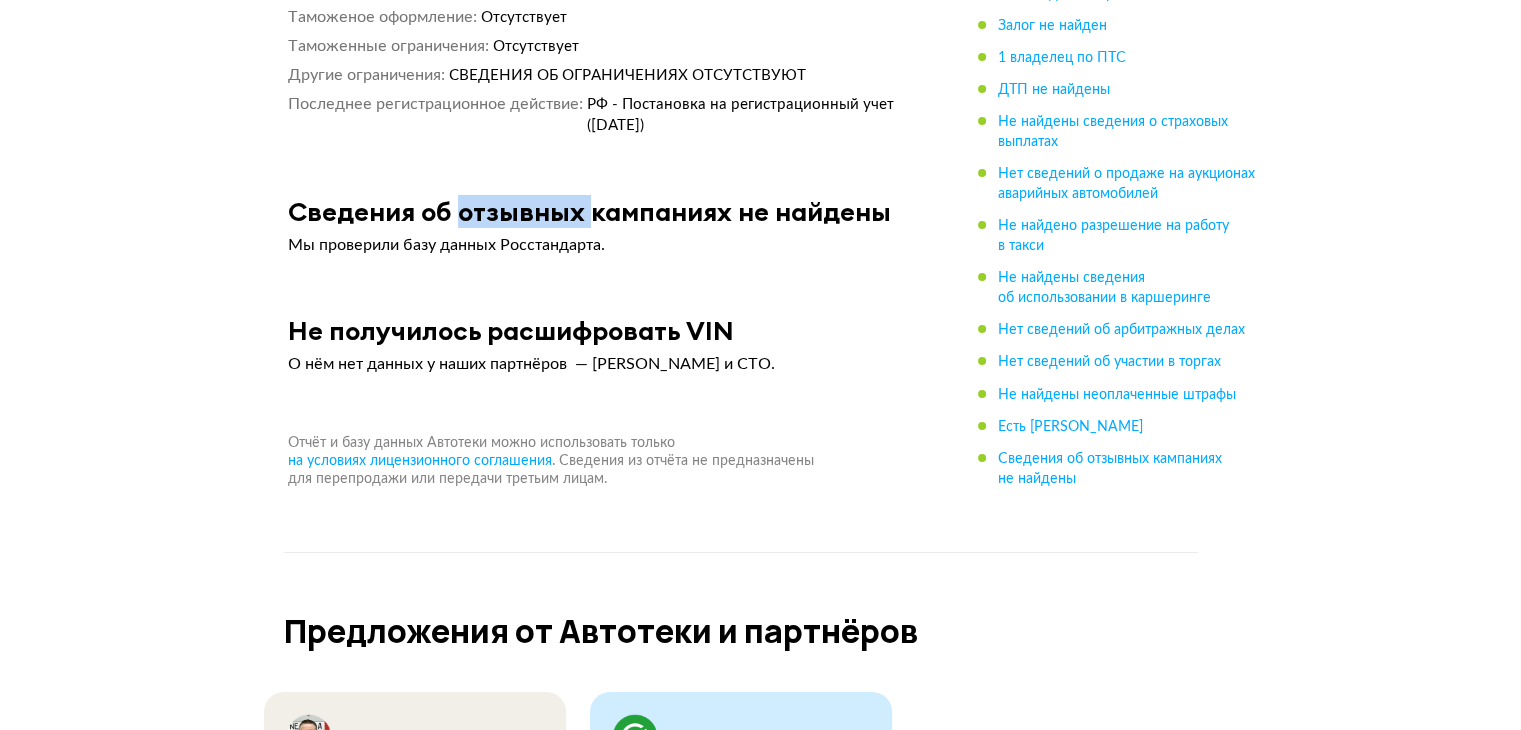 click on "Сведения об отзывных кампаниях не найдены Мы проверили базу данных Росстандарта." at bounding box center [603, 225] 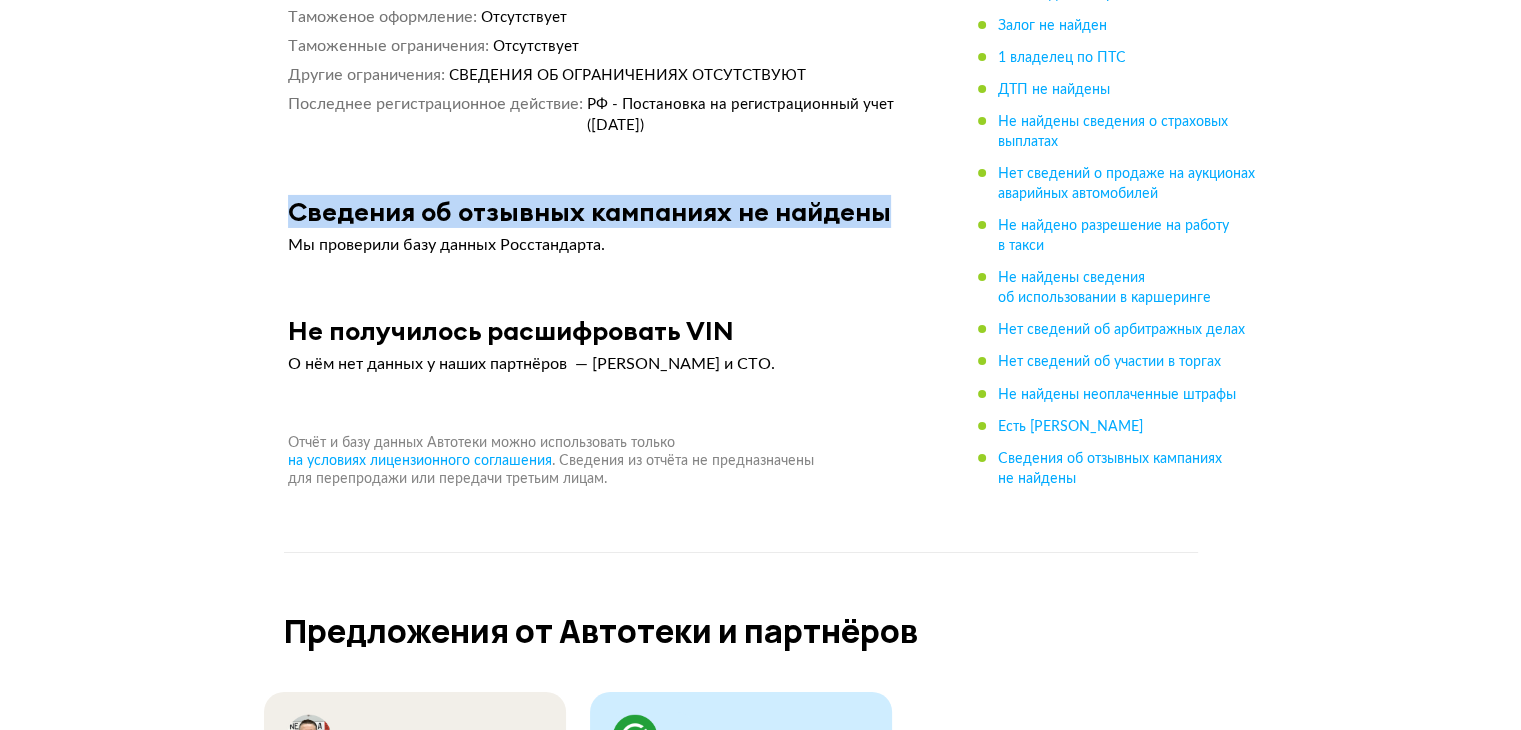 click on "Сведения об отзывных кампаниях не найдены Мы проверили базу данных Росстандарта." at bounding box center (603, 225) 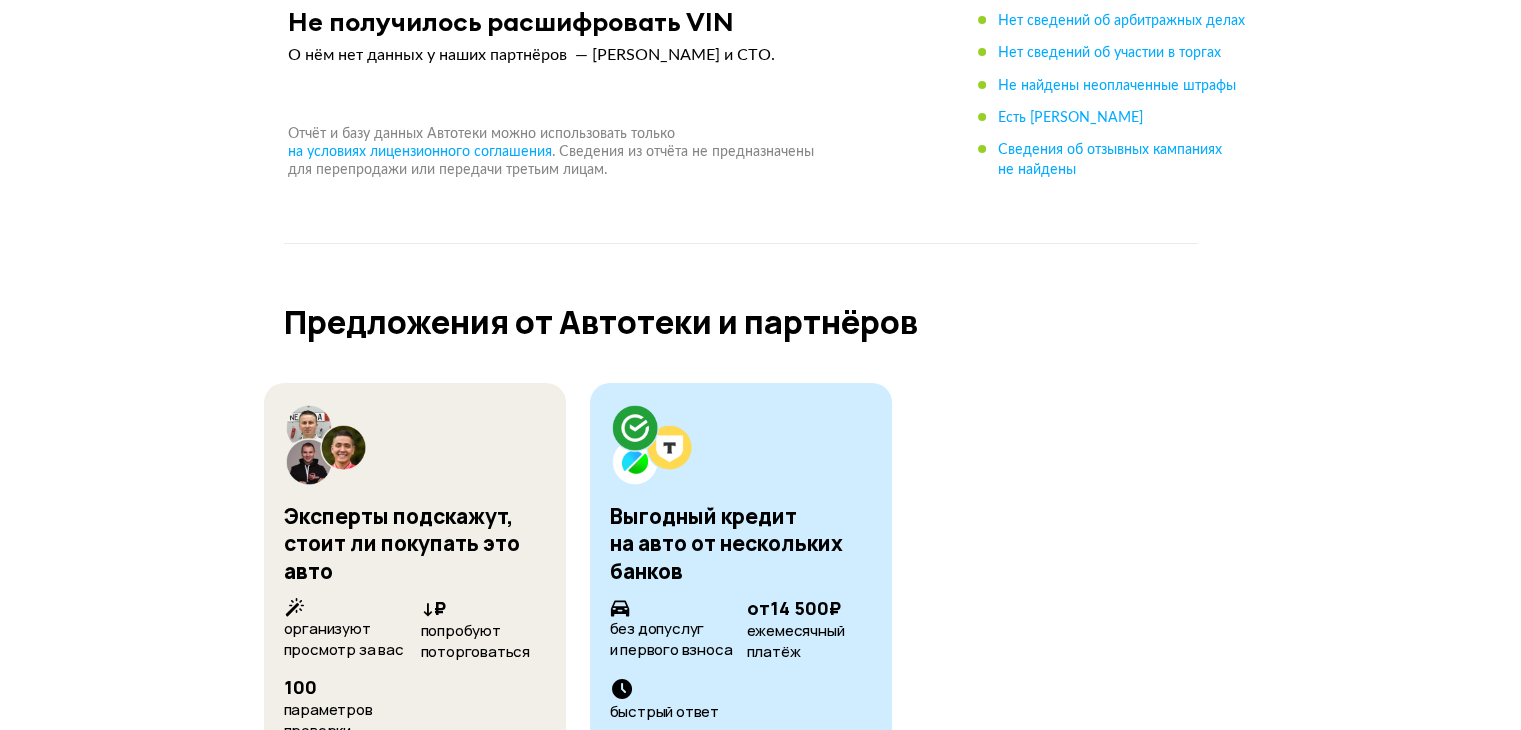 scroll, scrollTop: 6724, scrollLeft: 0, axis: vertical 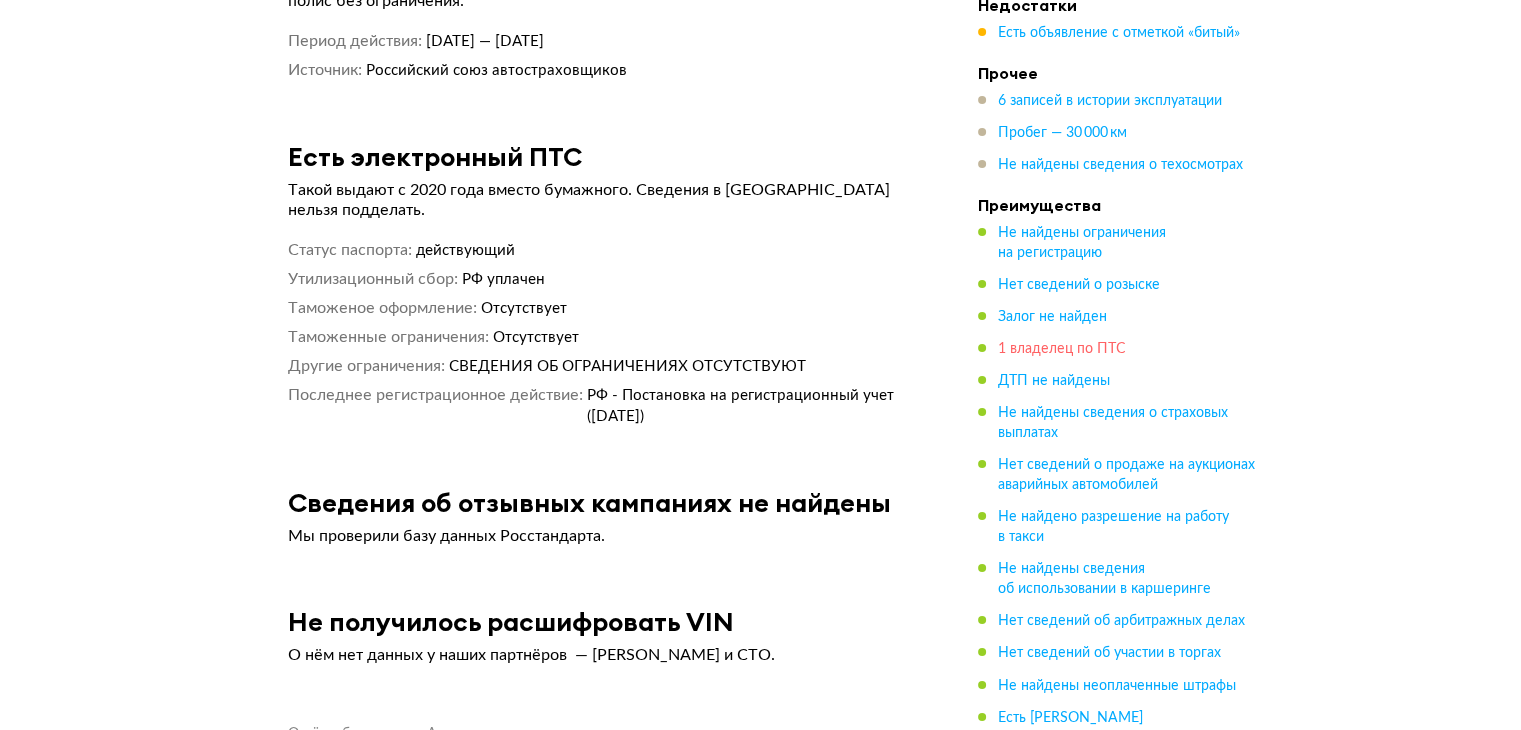 click on "1 владелец по ПТС" at bounding box center [1062, 349] 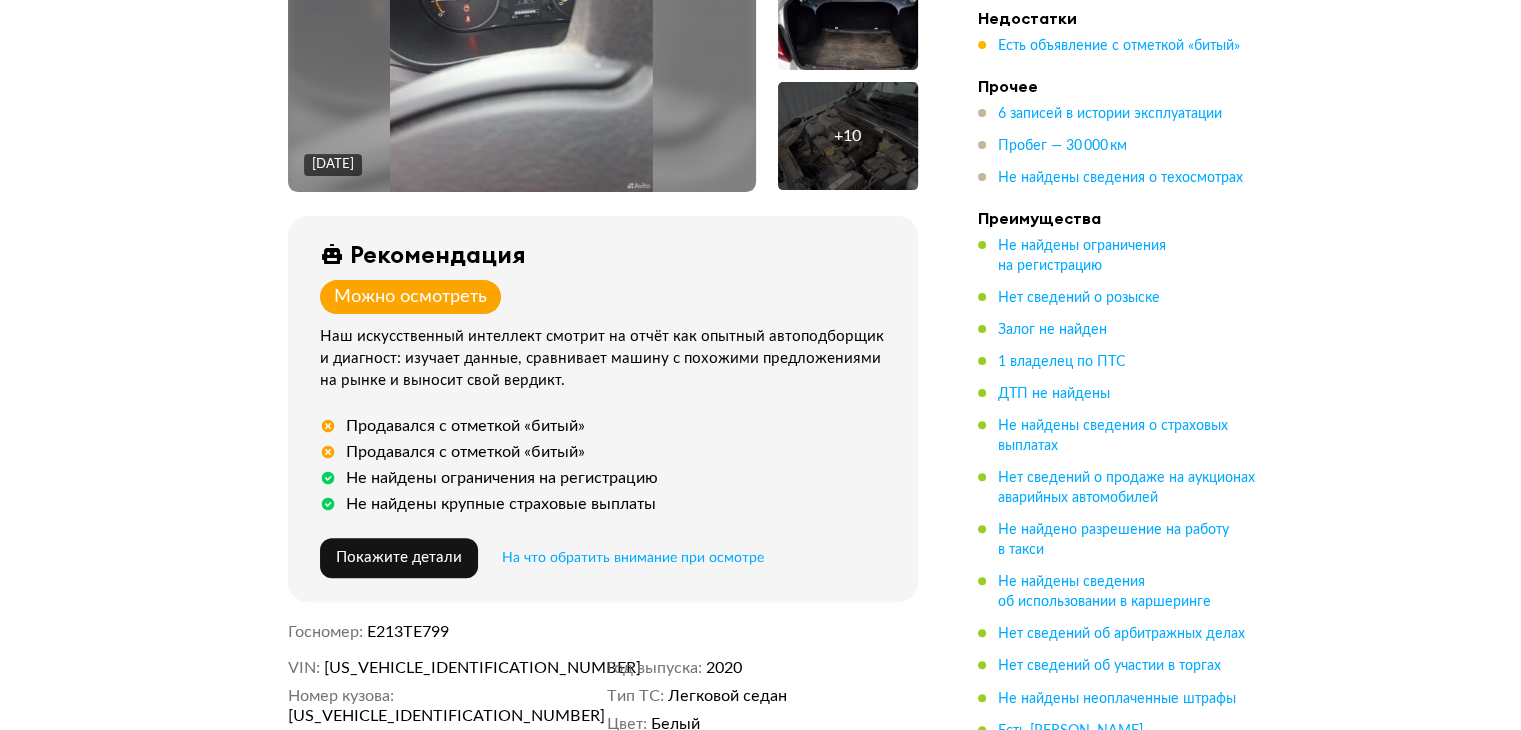 scroll, scrollTop: 0, scrollLeft: 0, axis: both 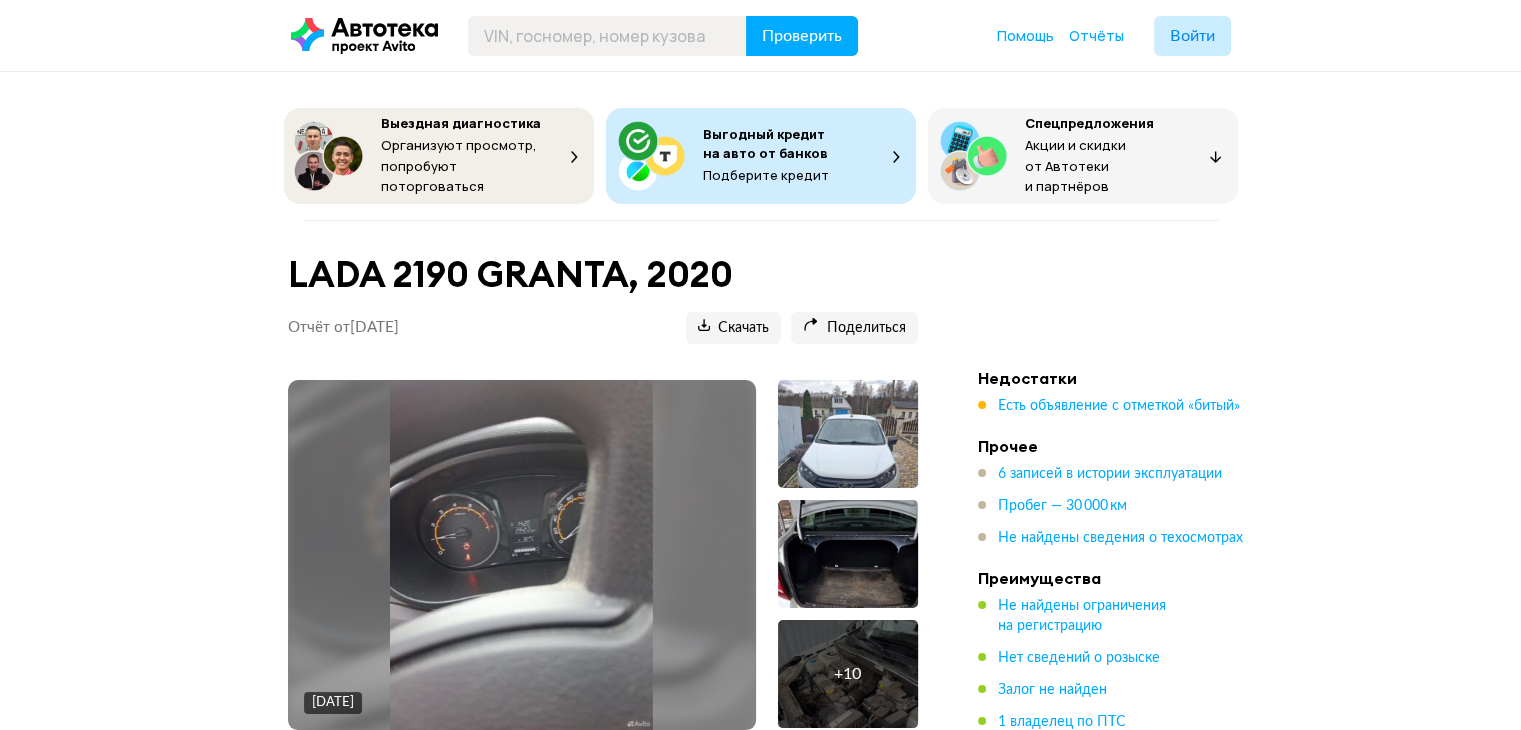 click on "LADA 2190 GRANTA, 2020" at bounding box center [603, 274] 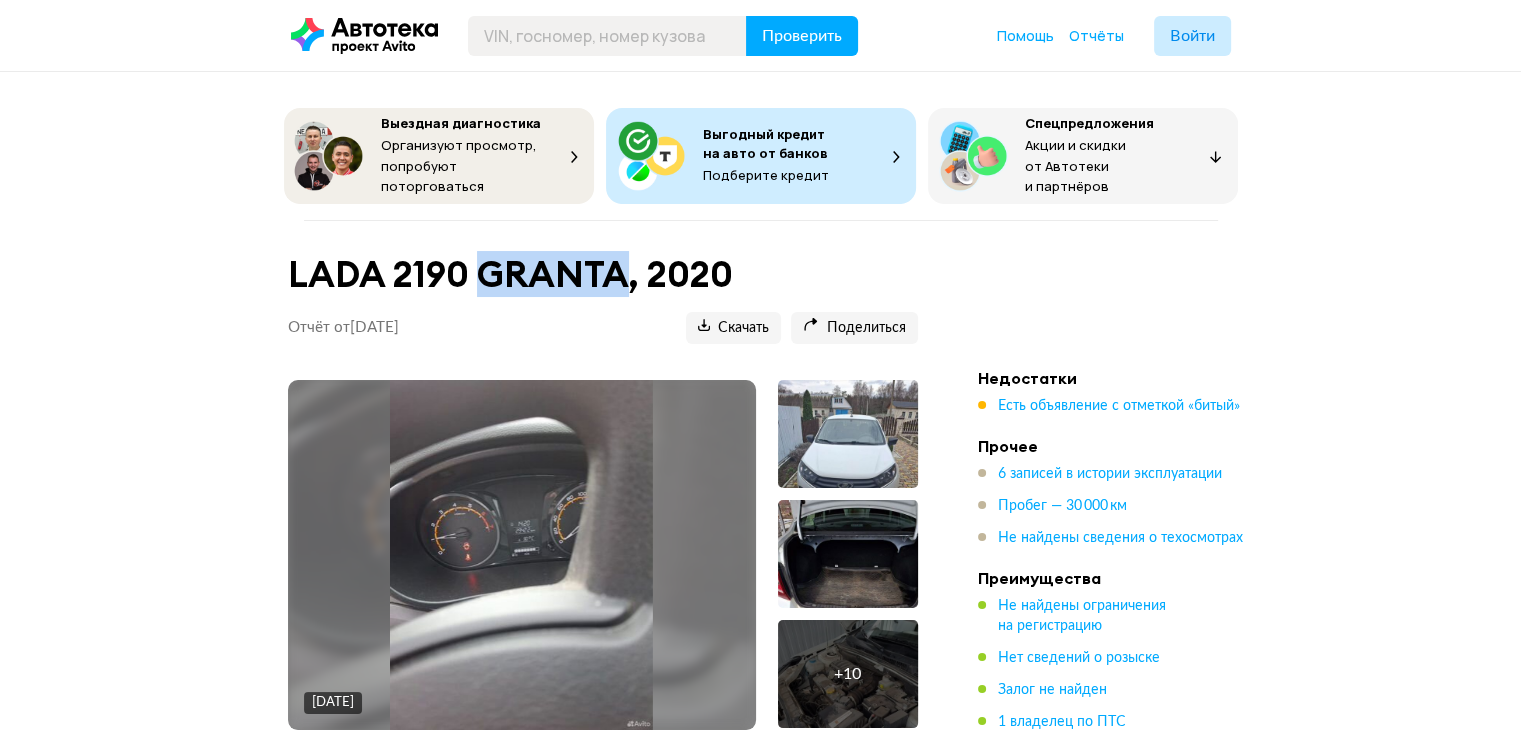 click on "LADA 2190 GRANTA, 2020" at bounding box center [603, 274] 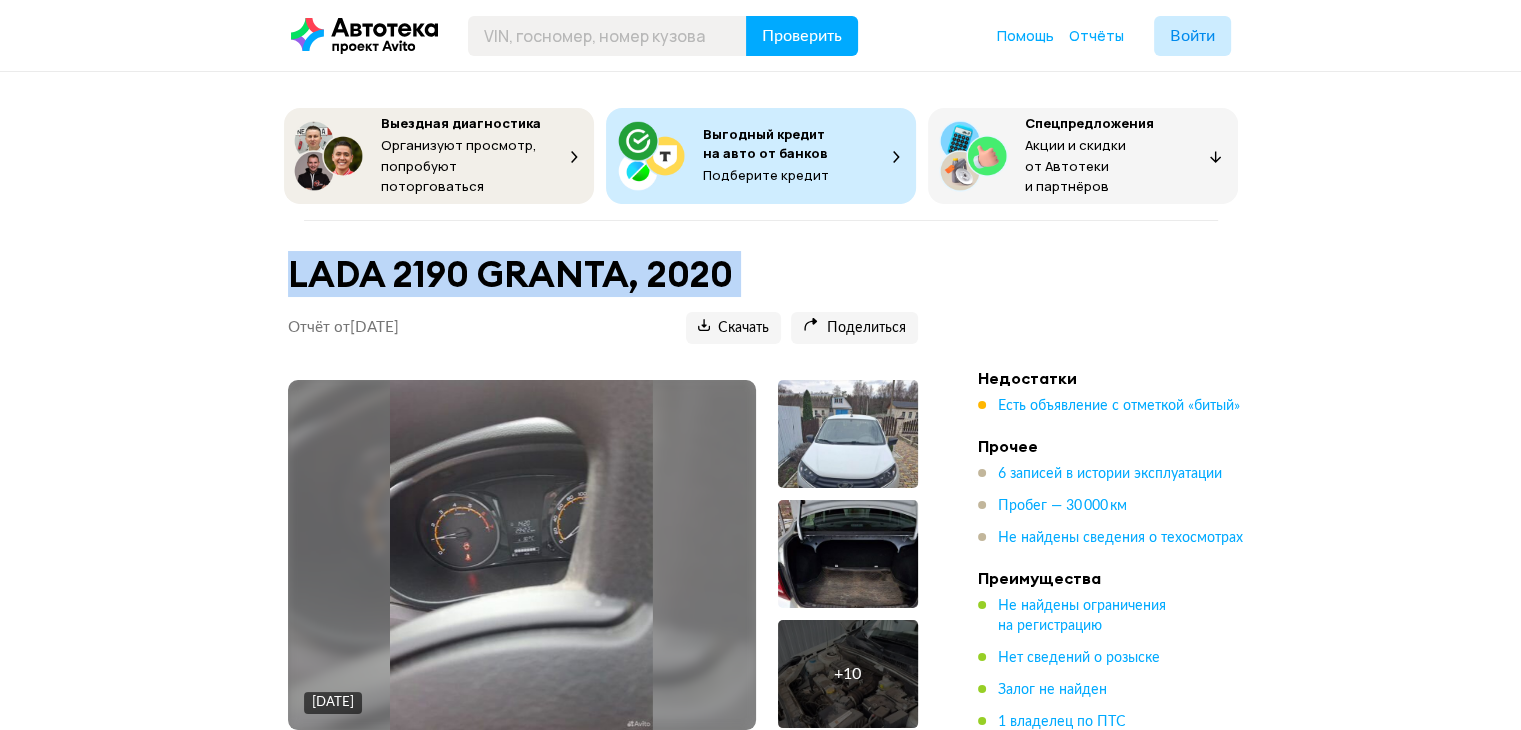 click on "LADA 2190 GRANTA, 2020" at bounding box center [603, 274] 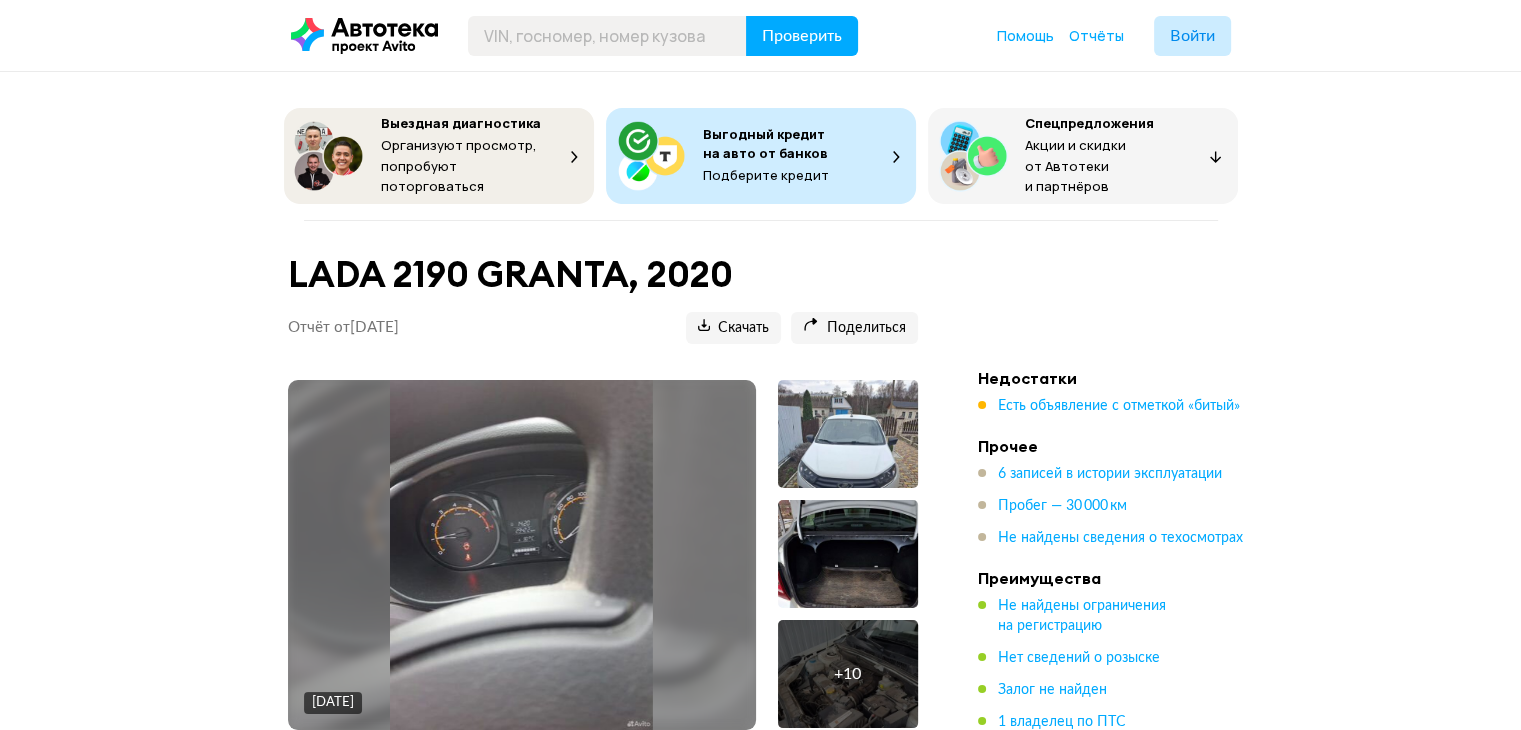 click on "LADA 2190 GRANTA, 2020" at bounding box center (603, 274) 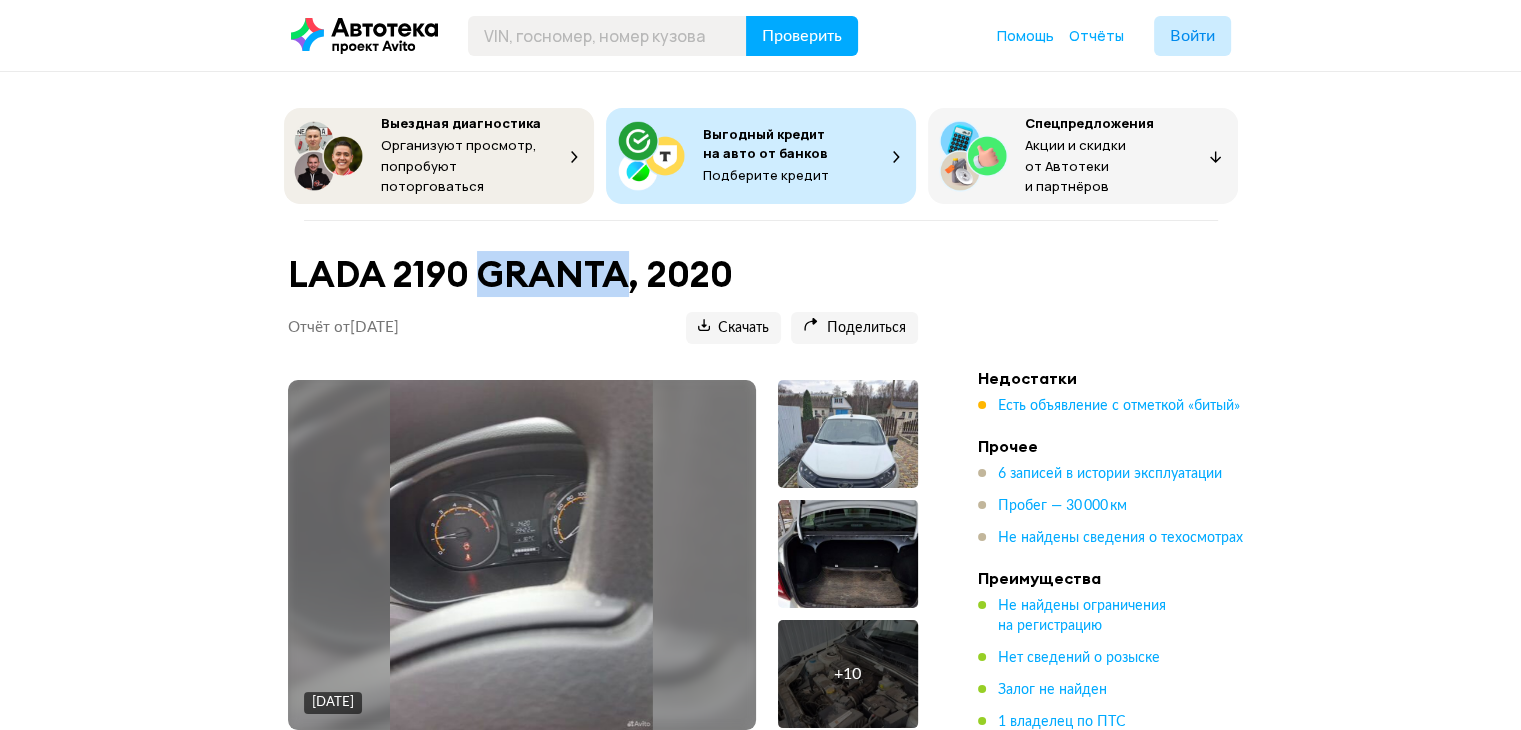 click on "LADA 2190 GRANTA, 2020" at bounding box center [603, 274] 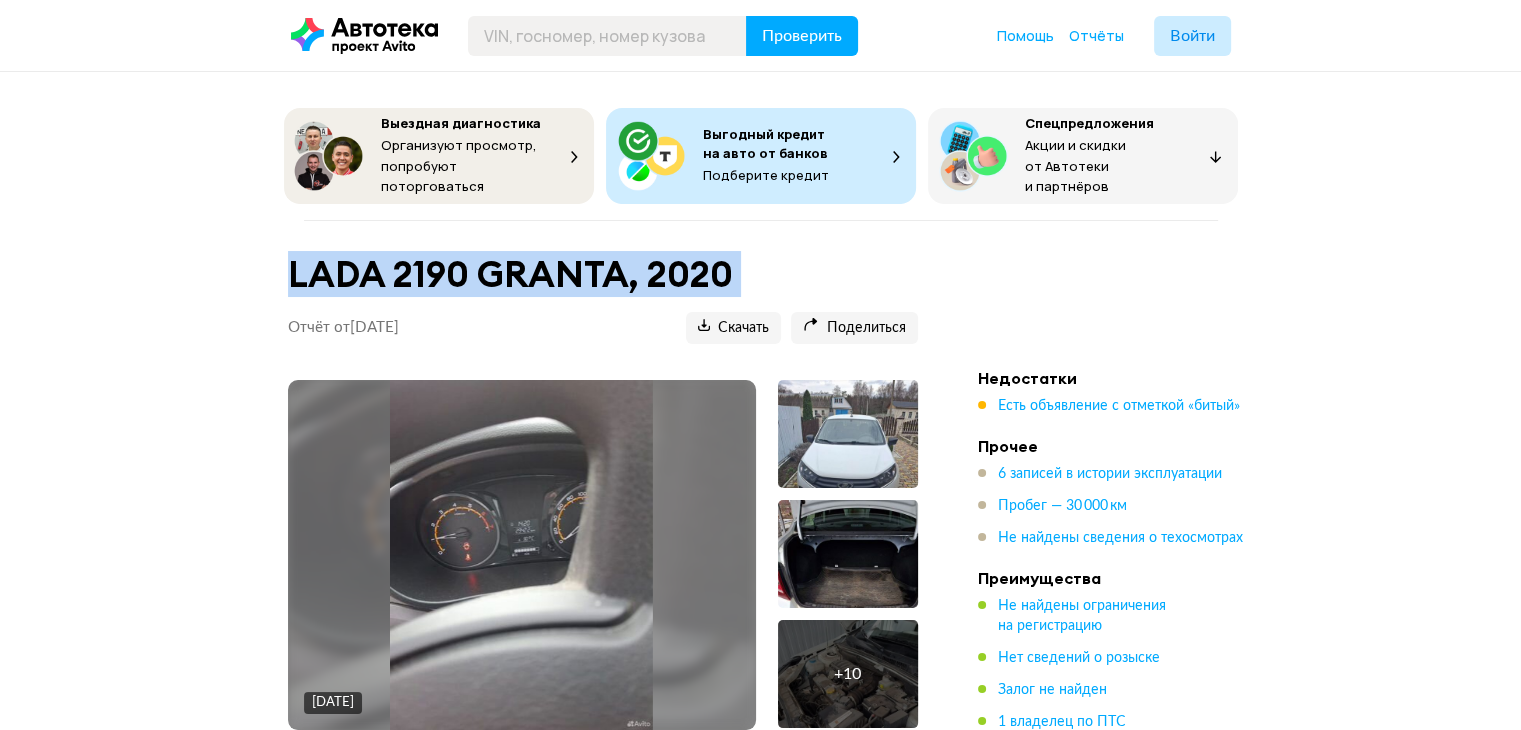 click on "LADA 2190 GRANTA, 2020" at bounding box center (603, 274) 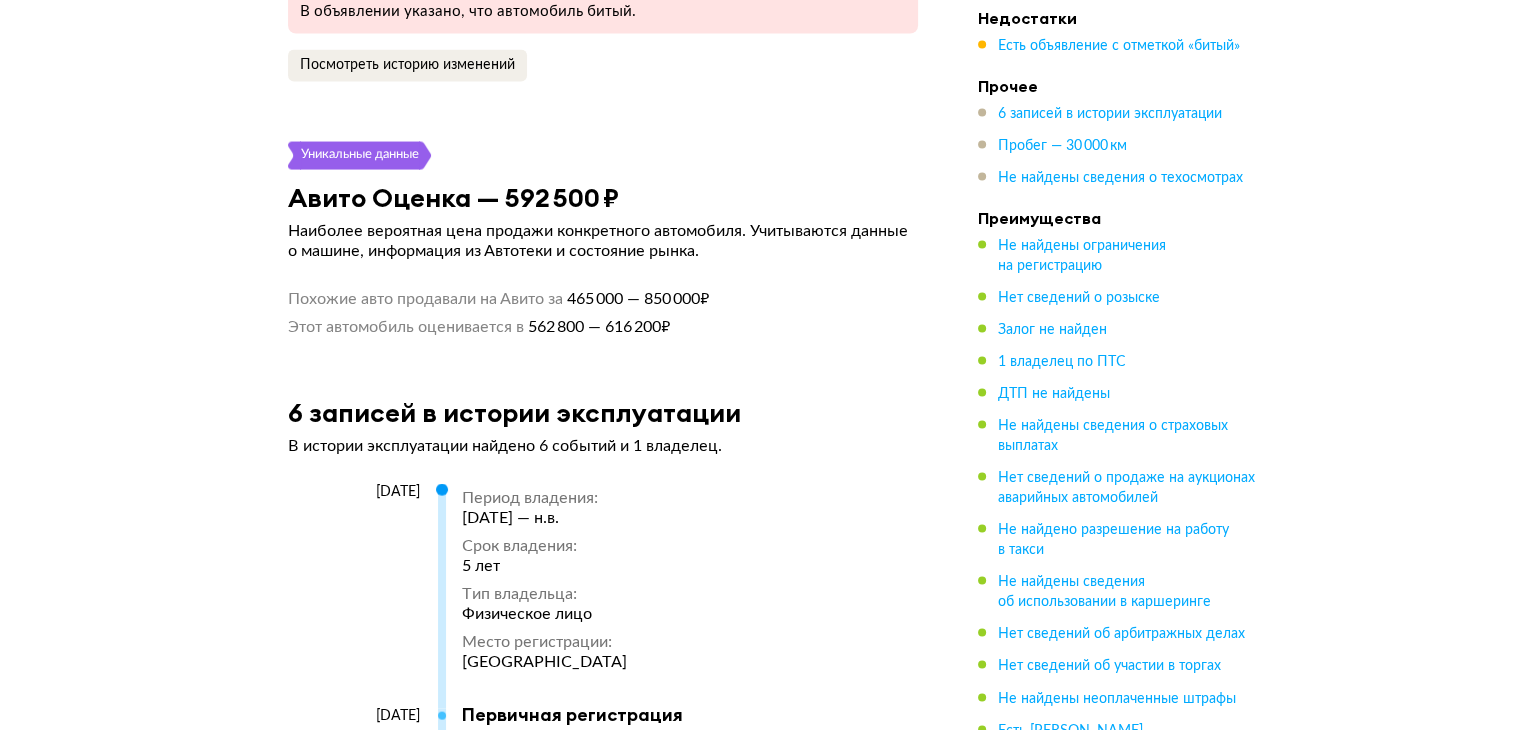 scroll, scrollTop: 4000, scrollLeft: 0, axis: vertical 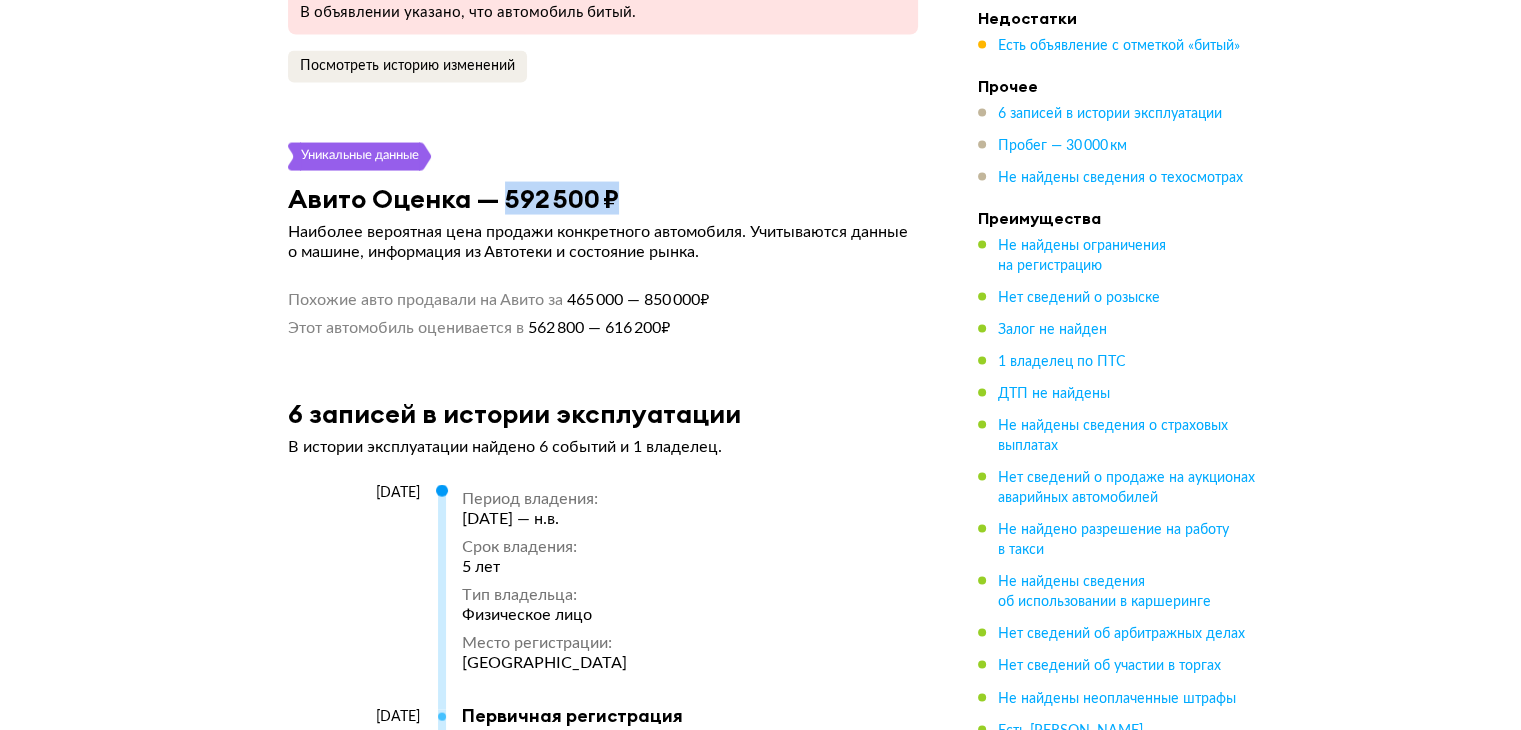 drag, startPoint x: 501, startPoint y: 205, endPoint x: 613, endPoint y: 212, distance: 112.21854 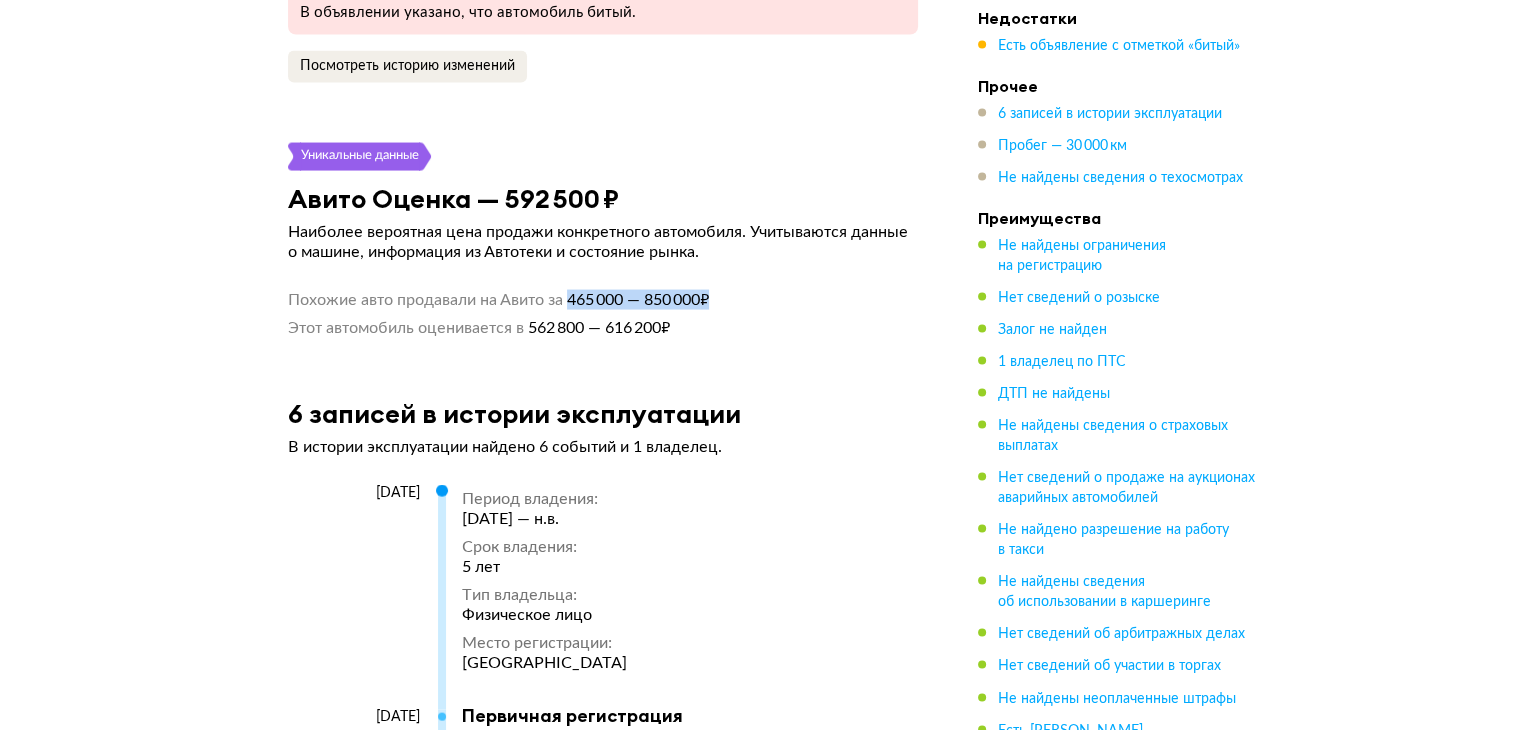 drag, startPoint x: 575, startPoint y: 305, endPoint x: 716, endPoint y: 307, distance: 141.01419 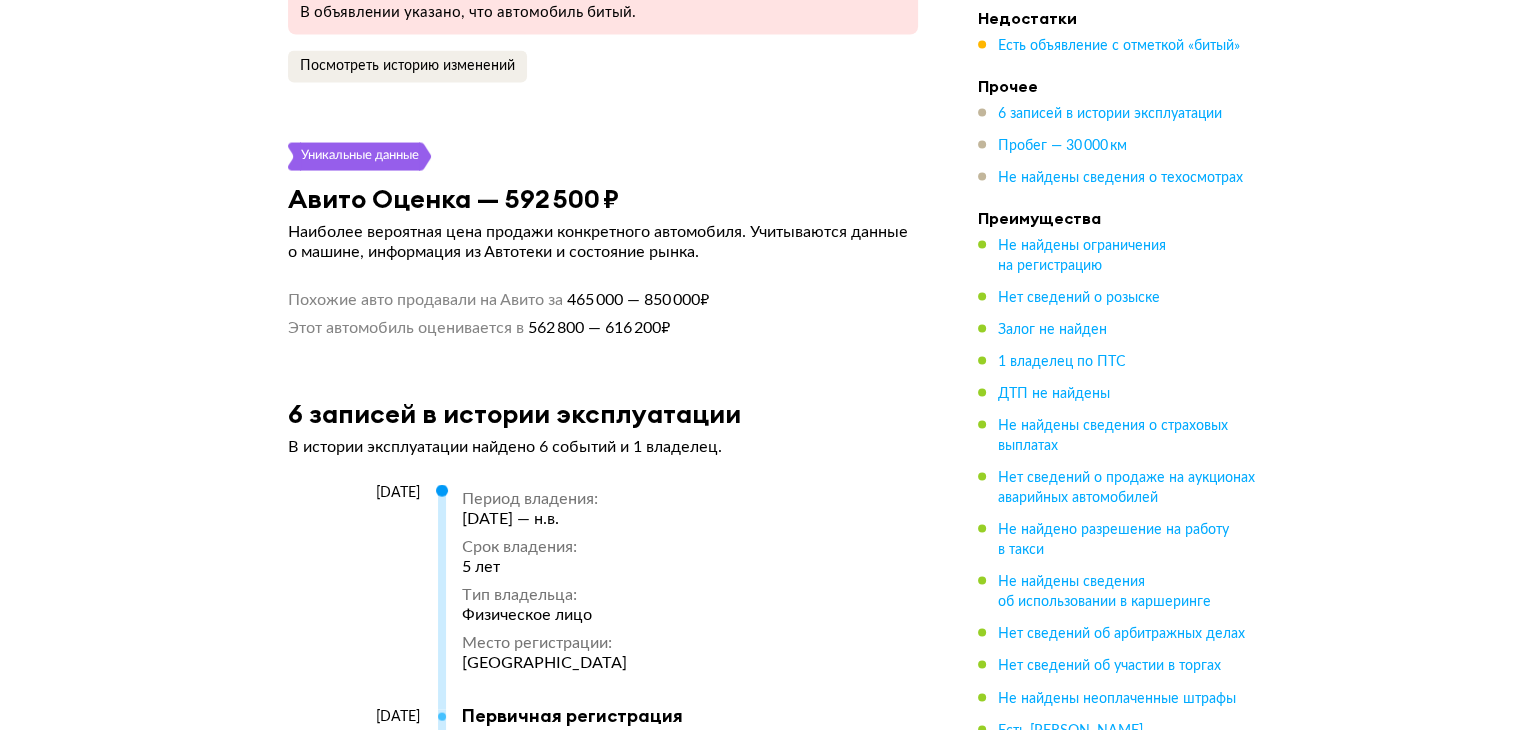 click on "Похожие авто продавали на Авито за 465 000 — 850 000  ₽" at bounding box center [603, 300] 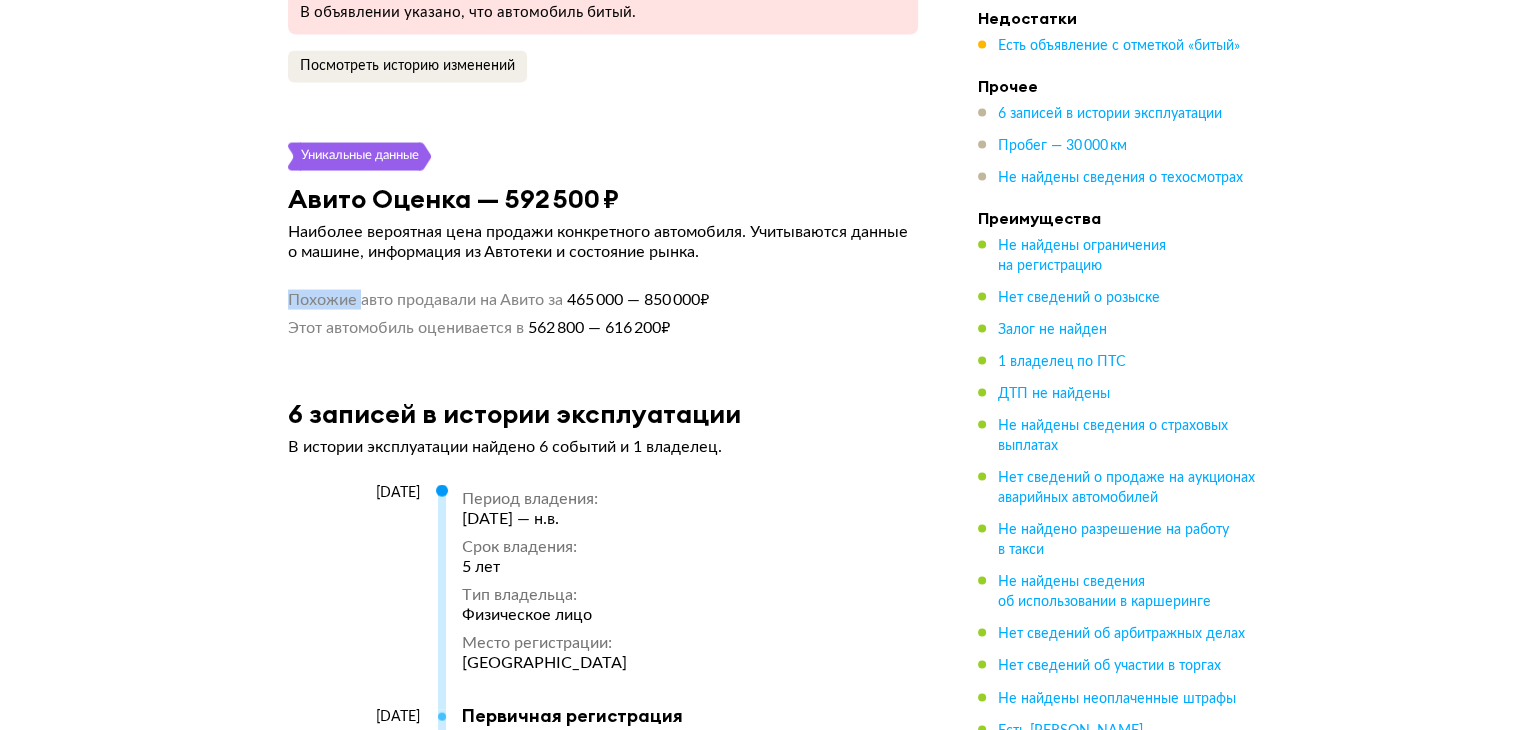 click on "Похожие авто продавали на Авито за" at bounding box center [425, 300] 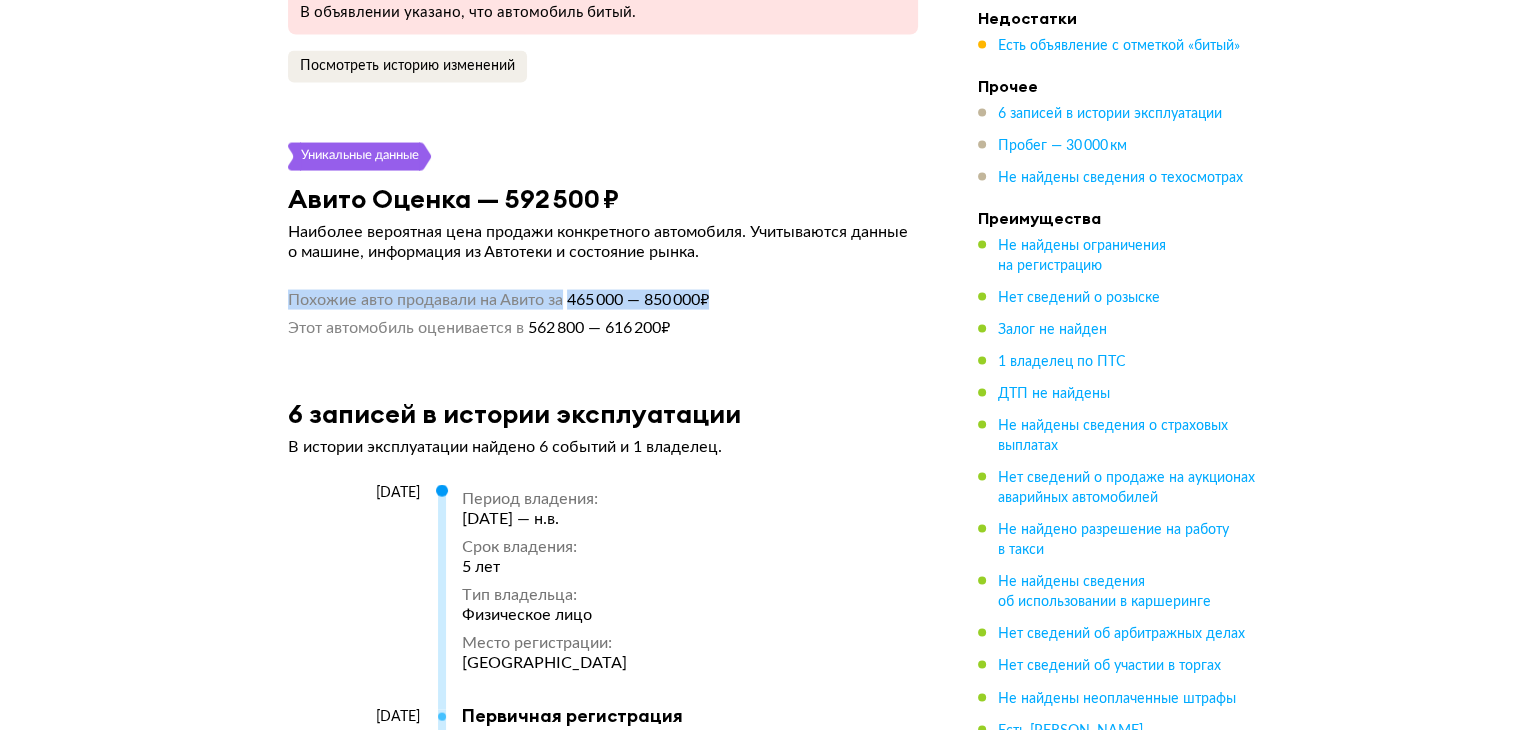 click on "Похожие авто продавали на Авито за" at bounding box center (425, 300) 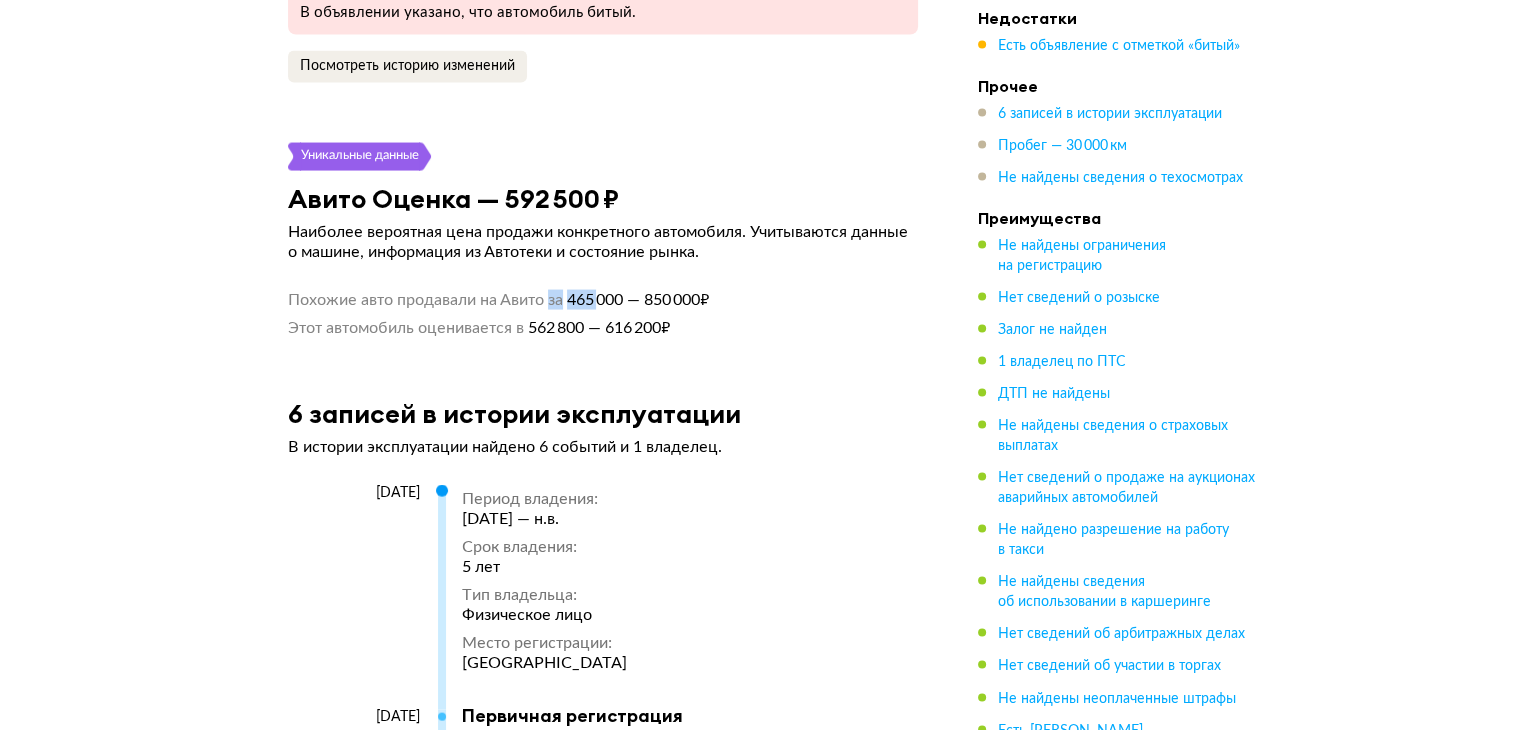 click on "465 000 — 850 000  ₽" at bounding box center (636, 300) 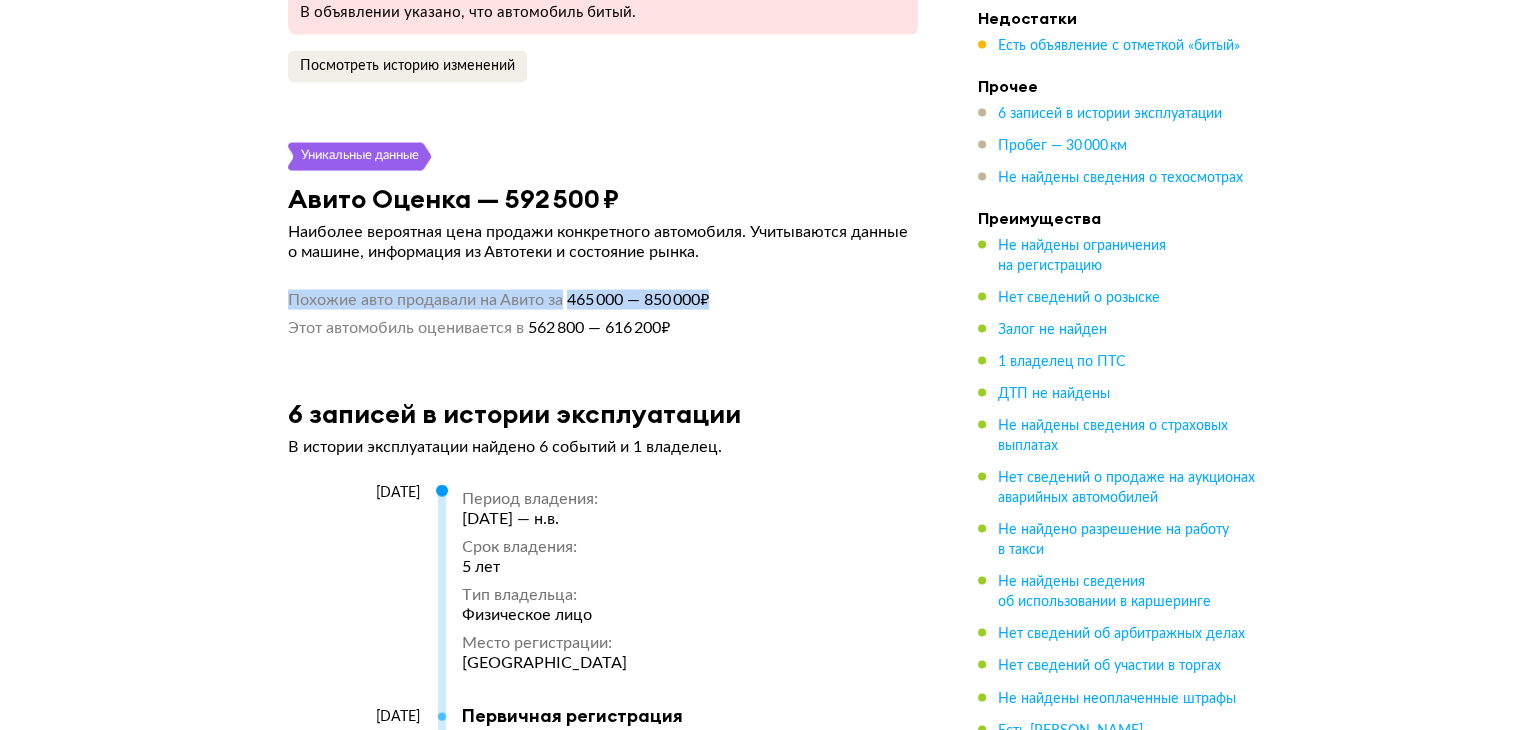 click on "465 000 — 850 000  ₽" at bounding box center [636, 300] 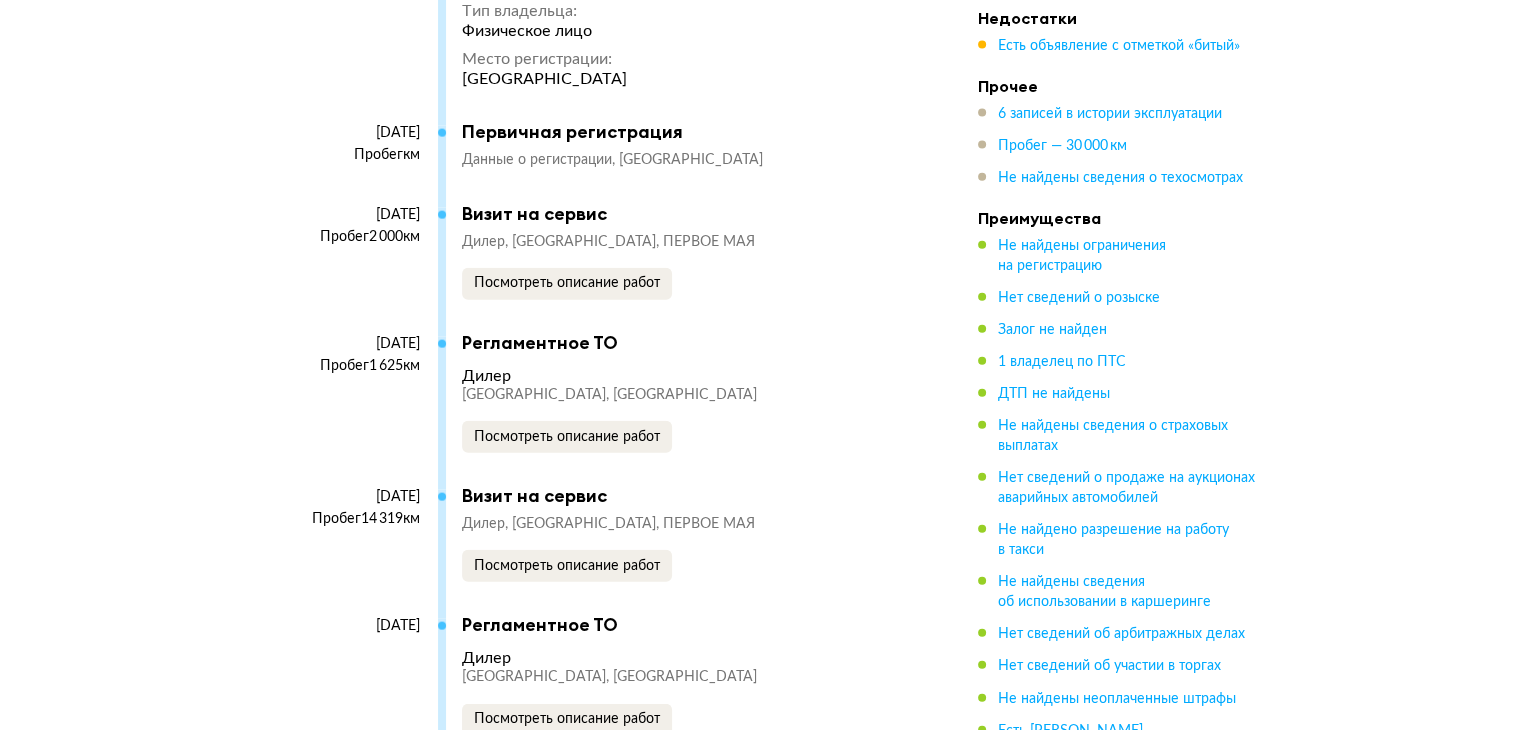 scroll, scrollTop: 4600, scrollLeft: 0, axis: vertical 